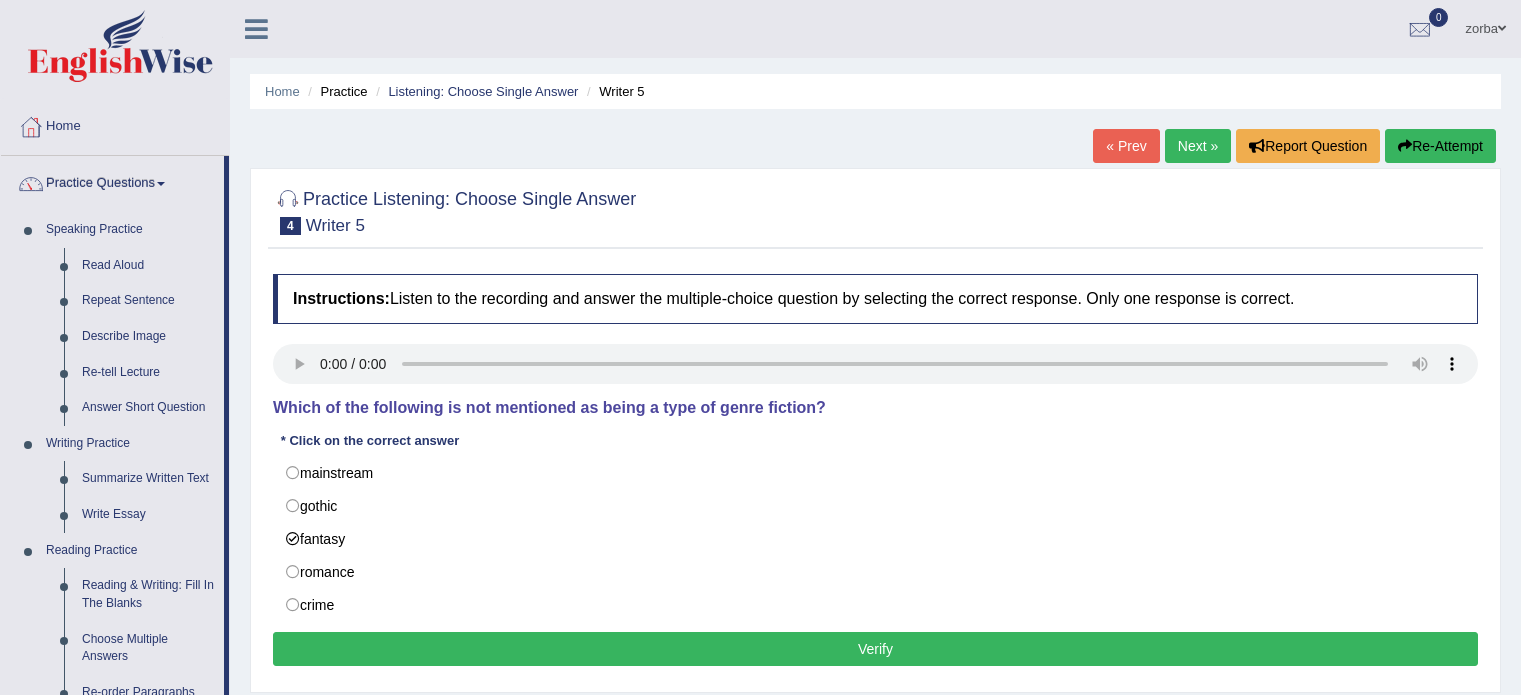 scroll, scrollTop: 90, scrollLeft: 0, axis: vertical 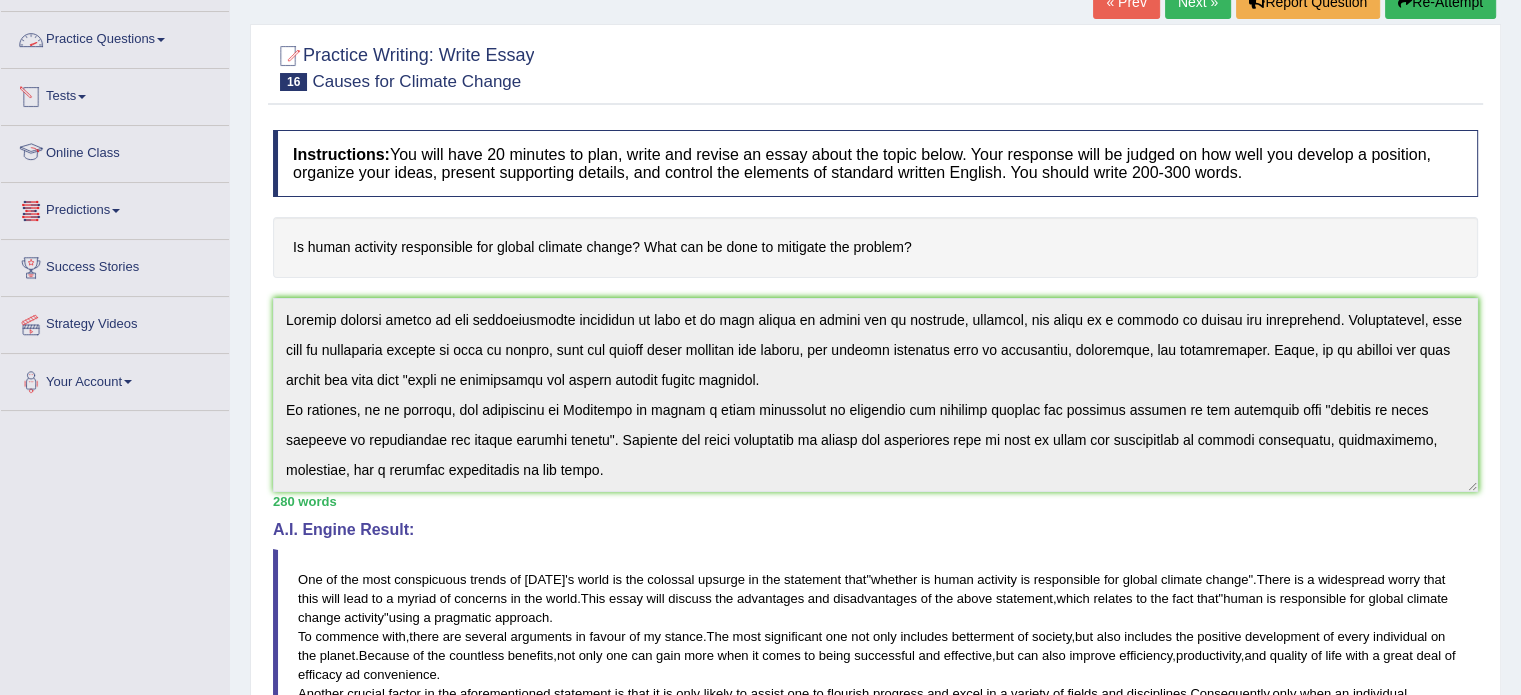 click on "Predictions" at bounding box center (115, 208) 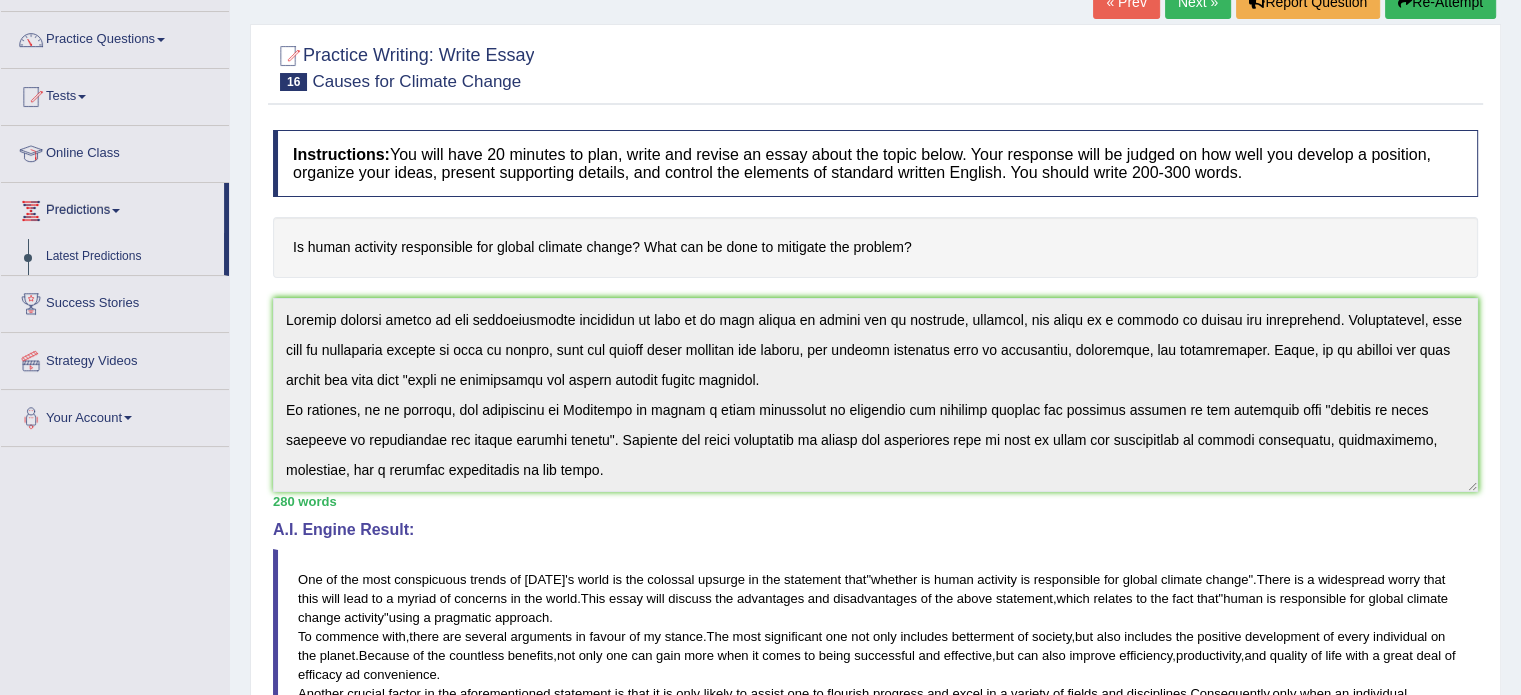click on "Online Class" at bounding box center (115, 151) 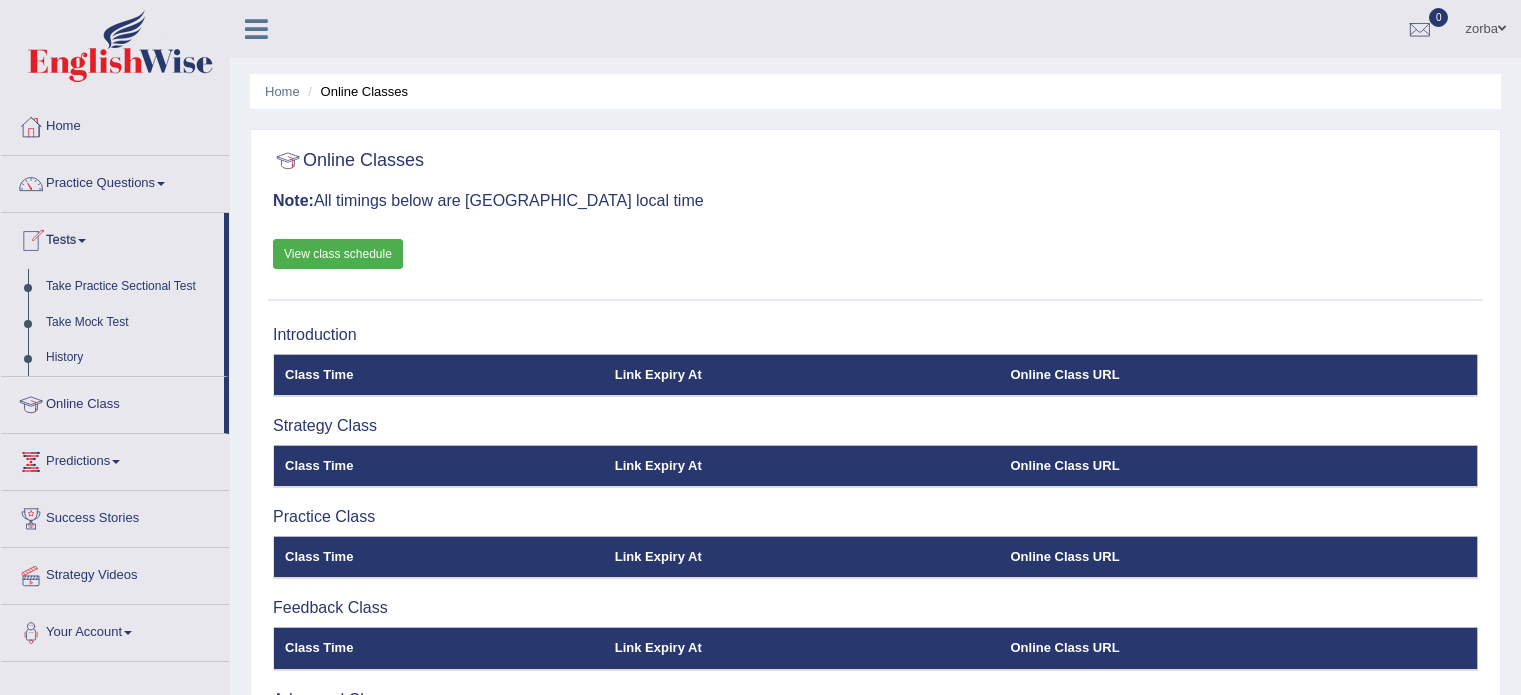 scroll, scrollTop: 0, scrollLeft: 0, axis: both 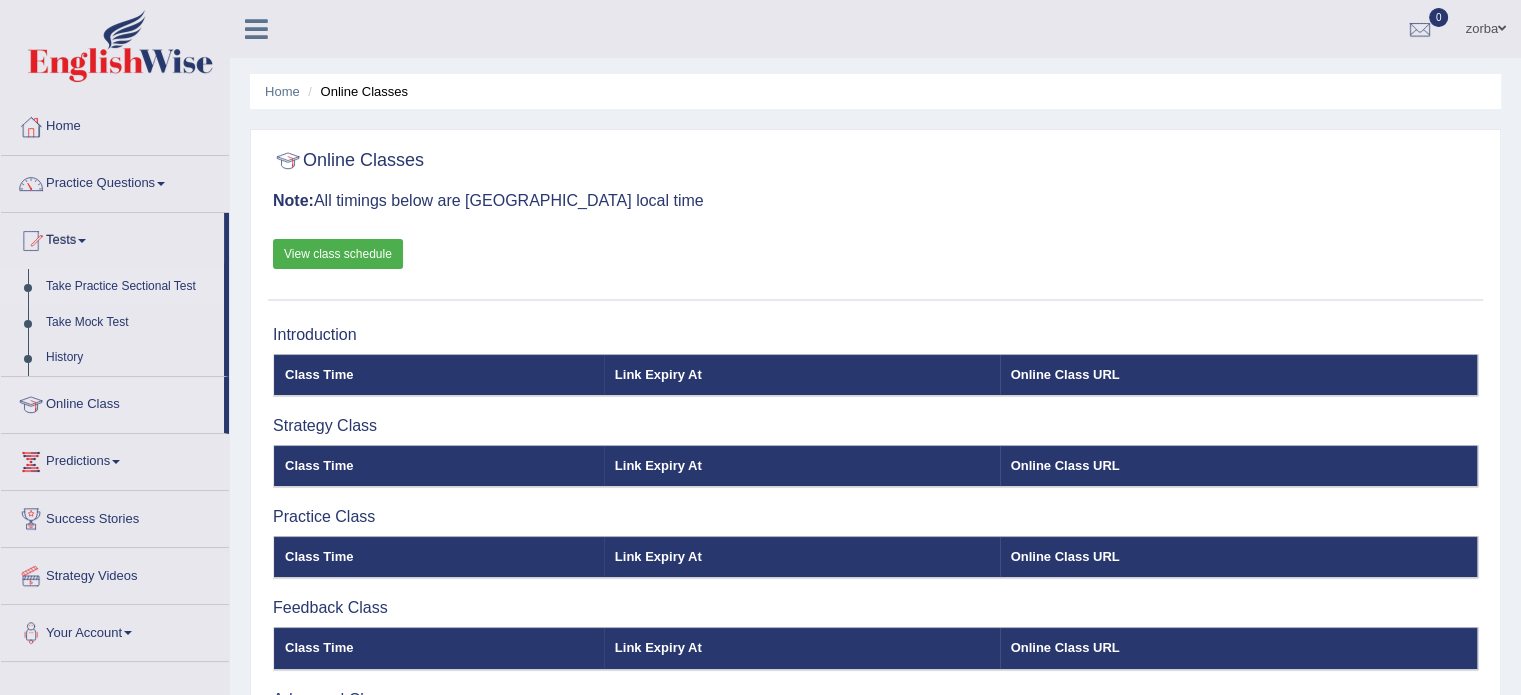 click on "Take Practice Sectional Test" at bounding box center (130, 287) 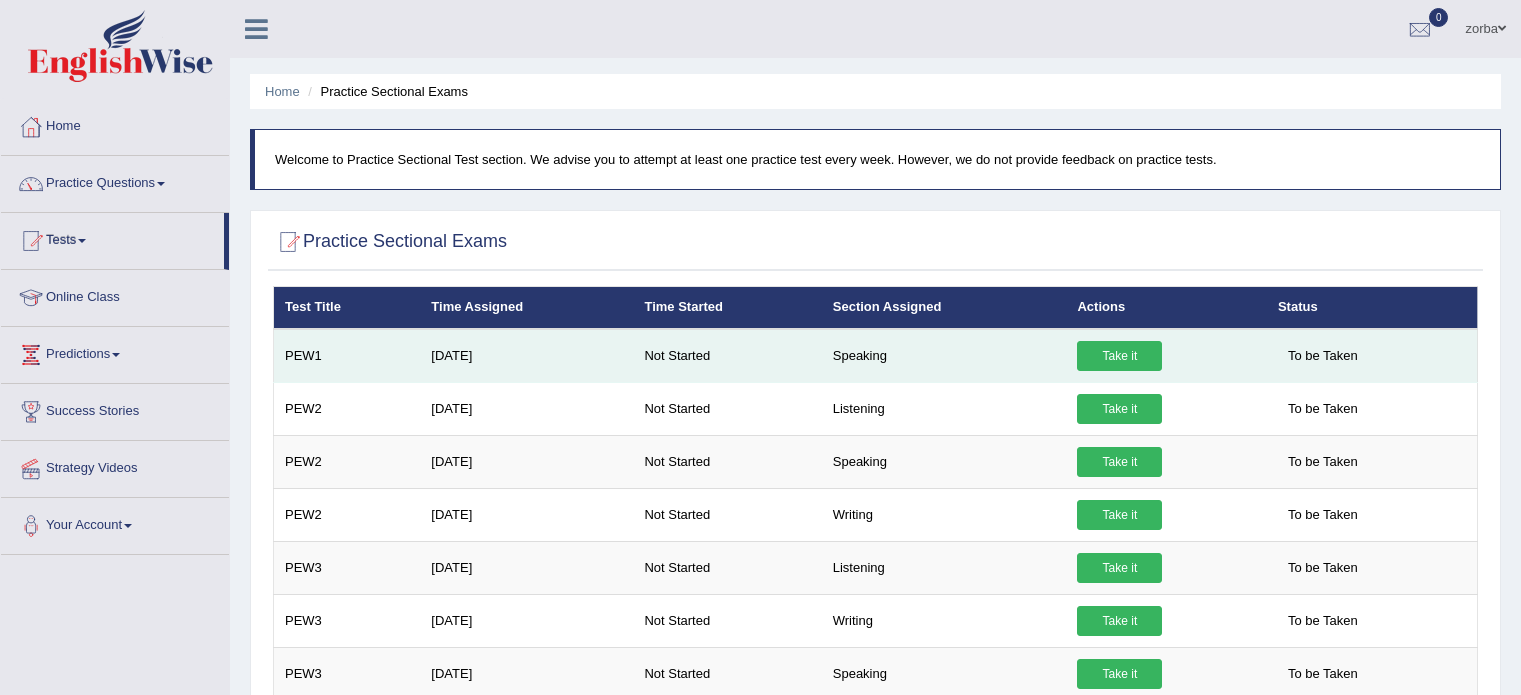 scroll, scrollTop: 0, scrollLeft: 0, axis: both 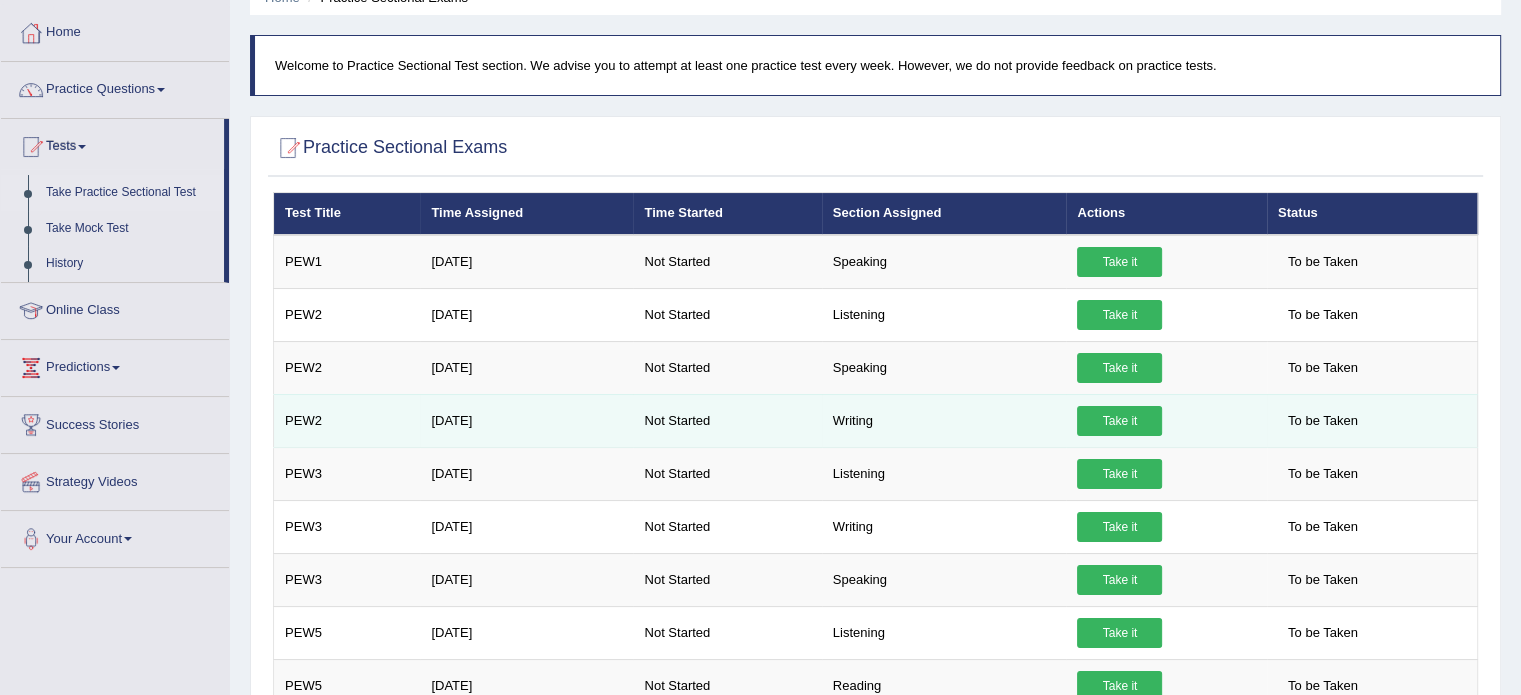 click on "Take it" at bounding box center [1119, 421] 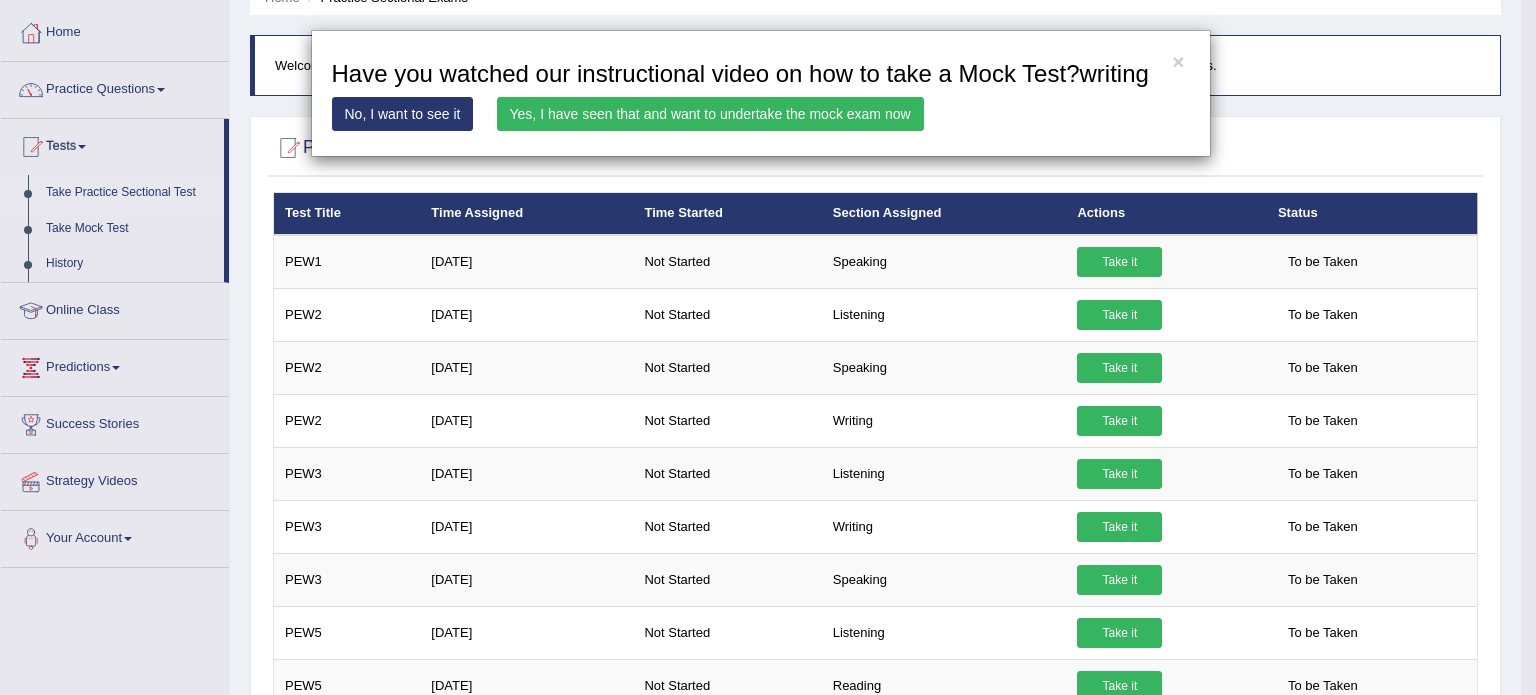 click on "No, I want to see it" at bounding box center [403, 114] 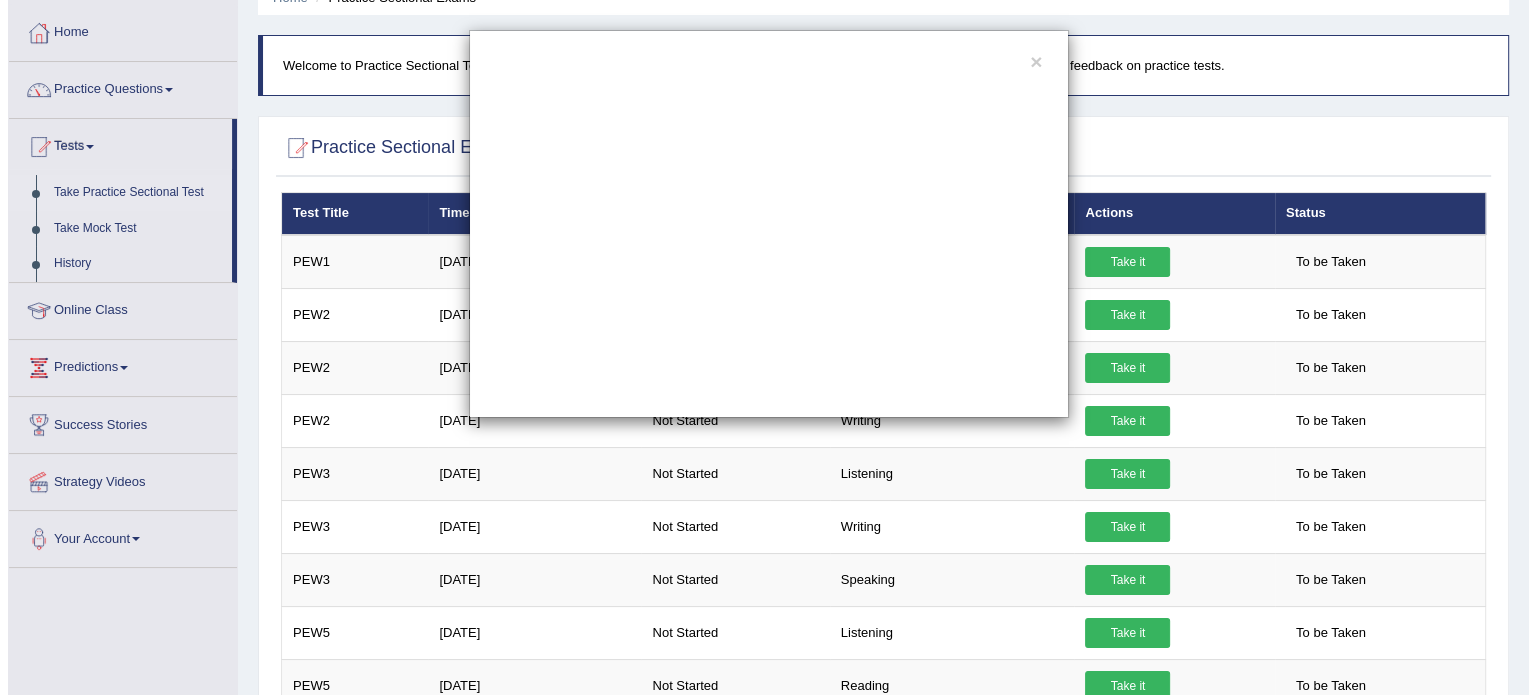 scroll, scrollTop: 0, scrollLeft: 0, axis: both 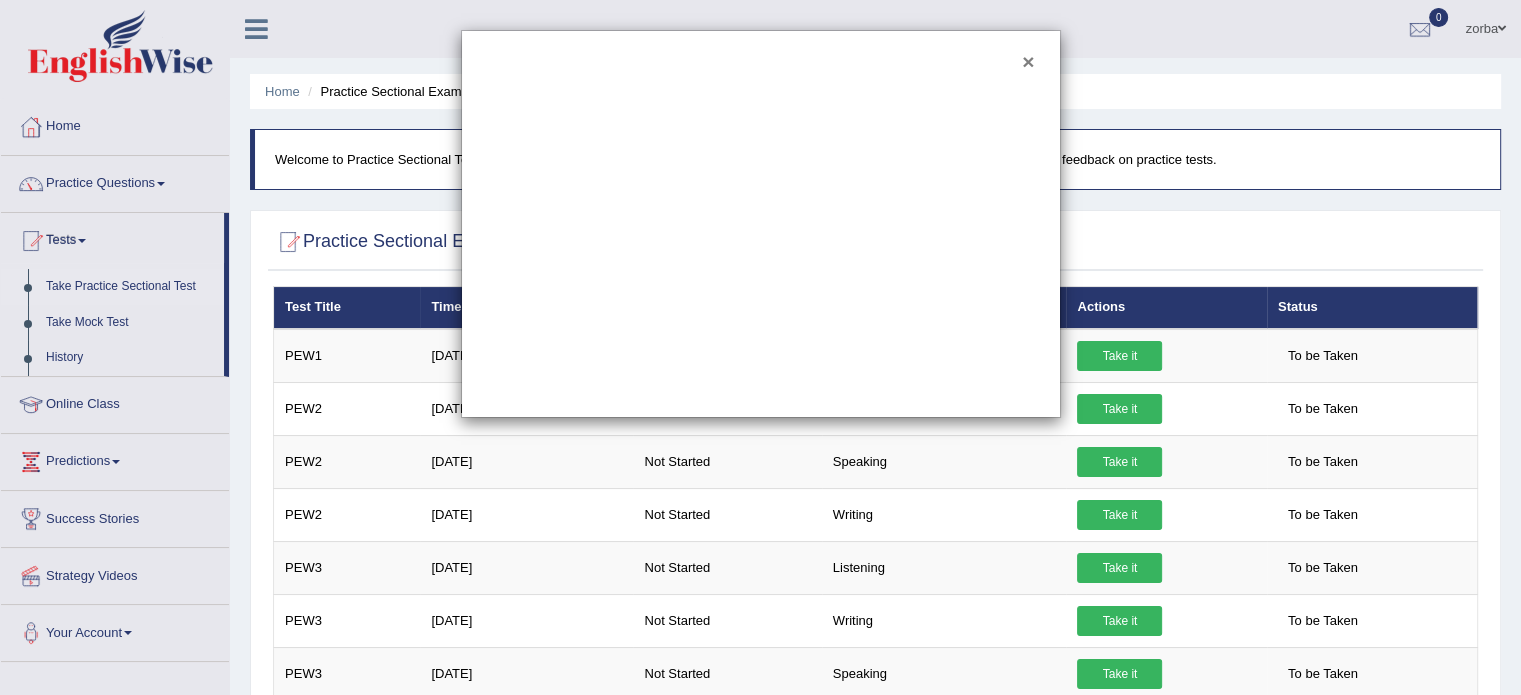 click on "×" at bounding box center [1028, 61] 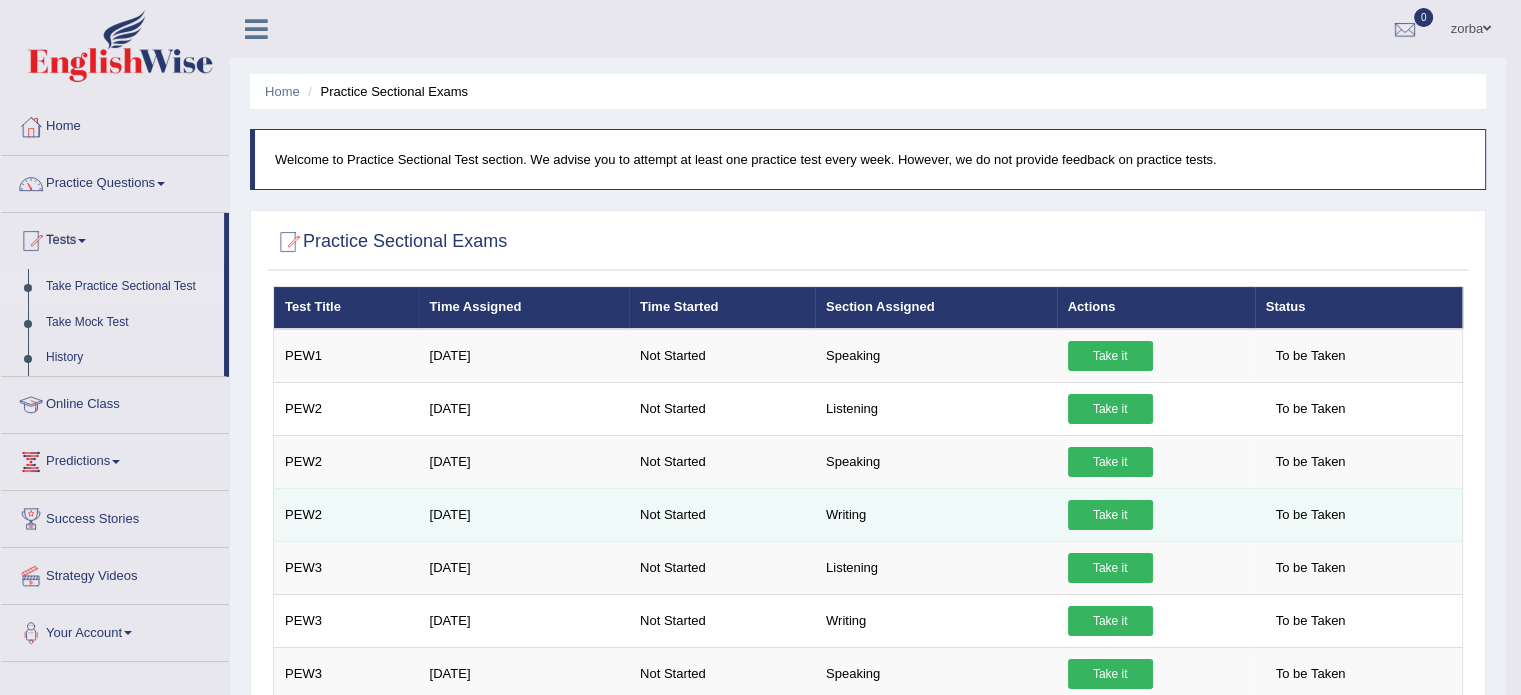 click on "Take it" at bounding box center (1110, 515) 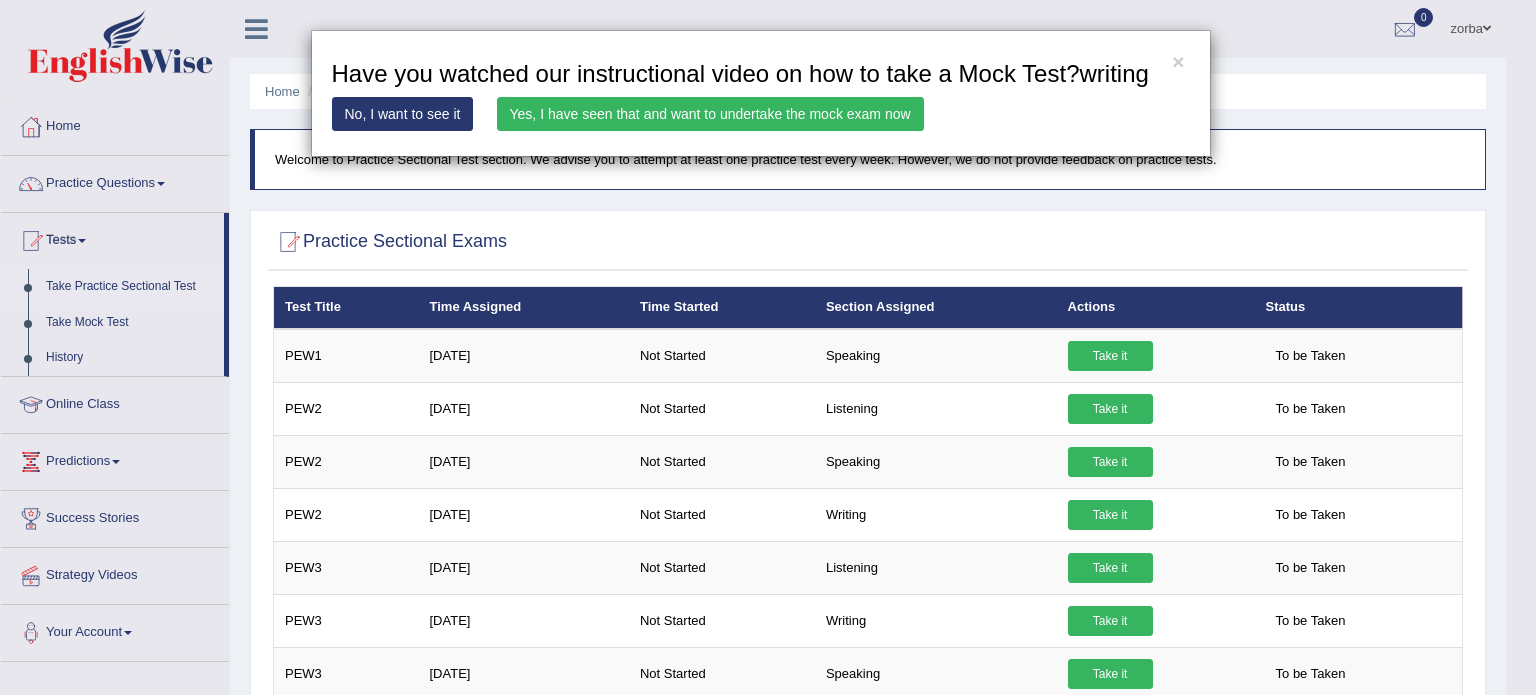 click on "Yes, I have seen that and want to undertake the mock exam now" at bounding box center [710, 114] 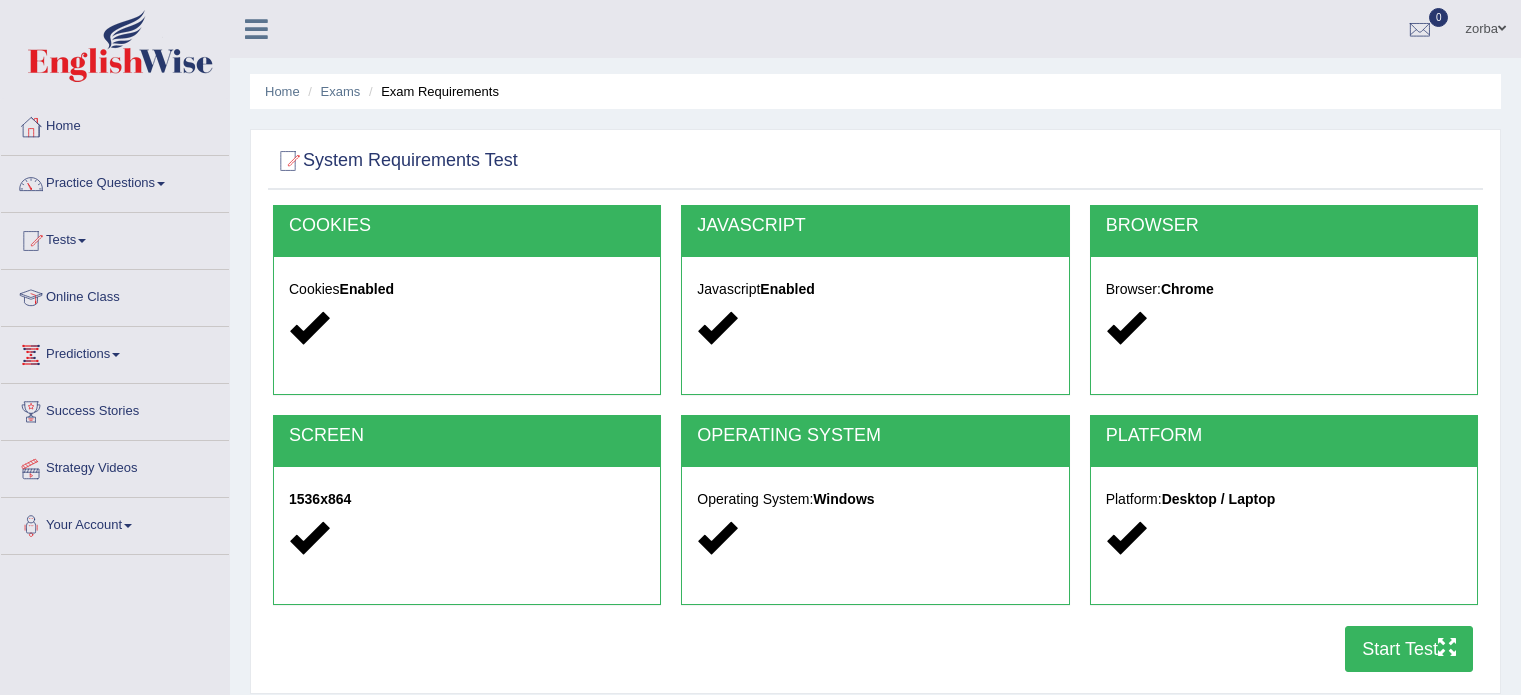 scroll, scrollTop: 0, scrollLeft: 0, axis: both 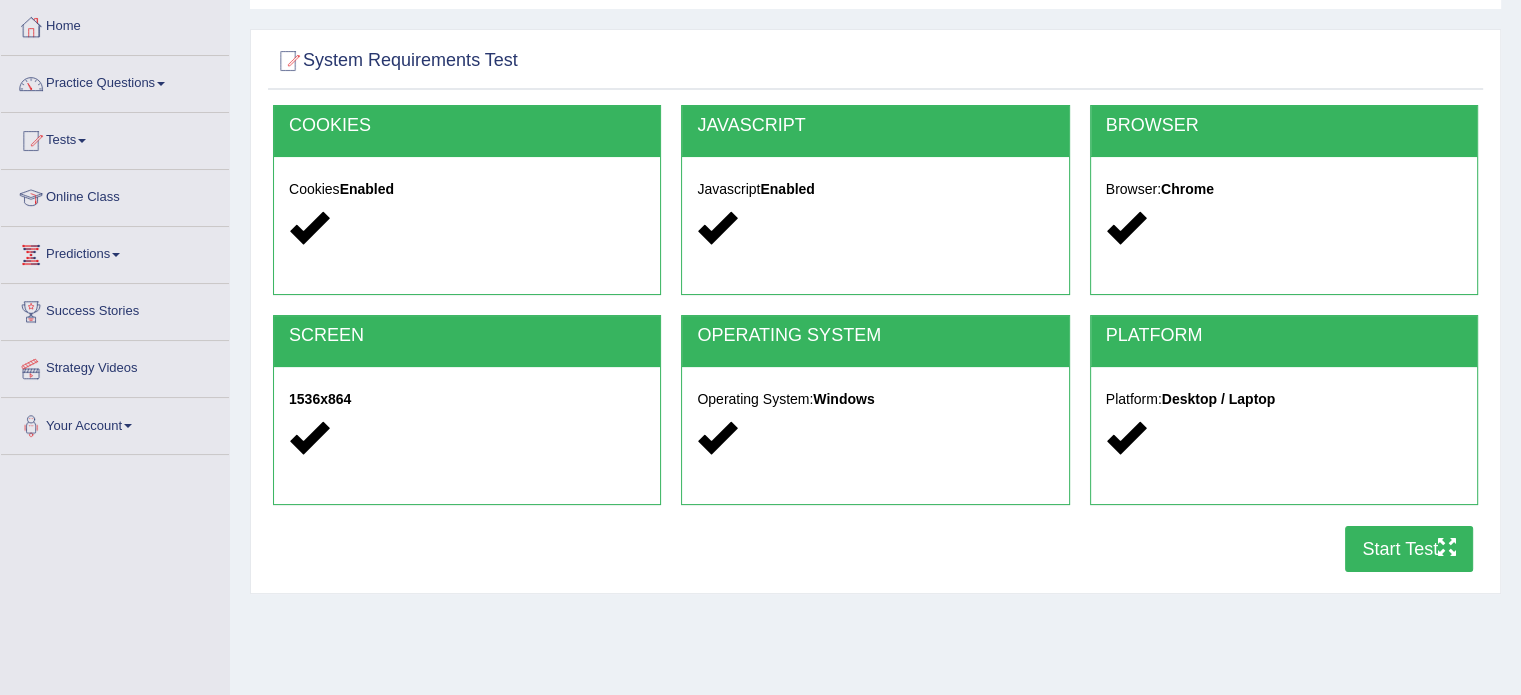 click on "Start Test" at bounding box center [1409, 549] 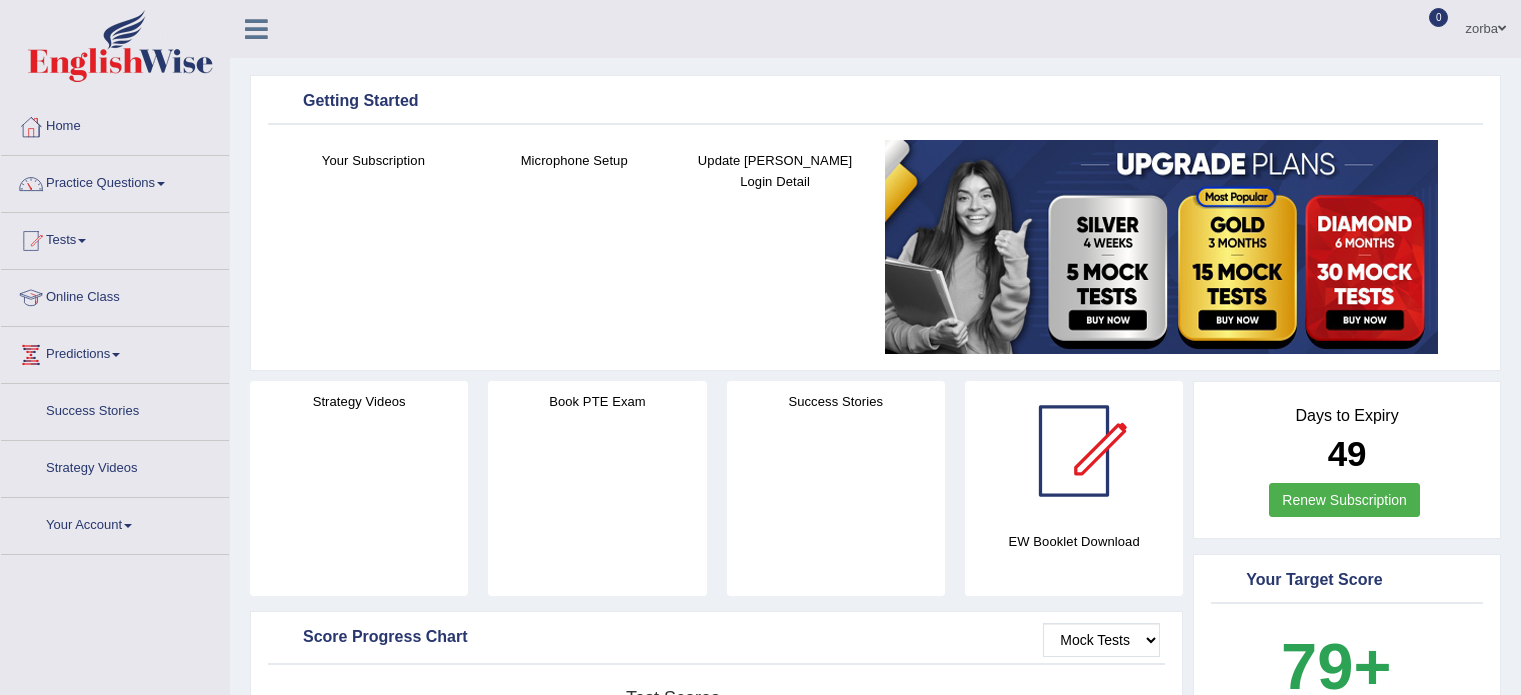 scroll, scrollTop: 0, scrollLeft: 0, axis: both 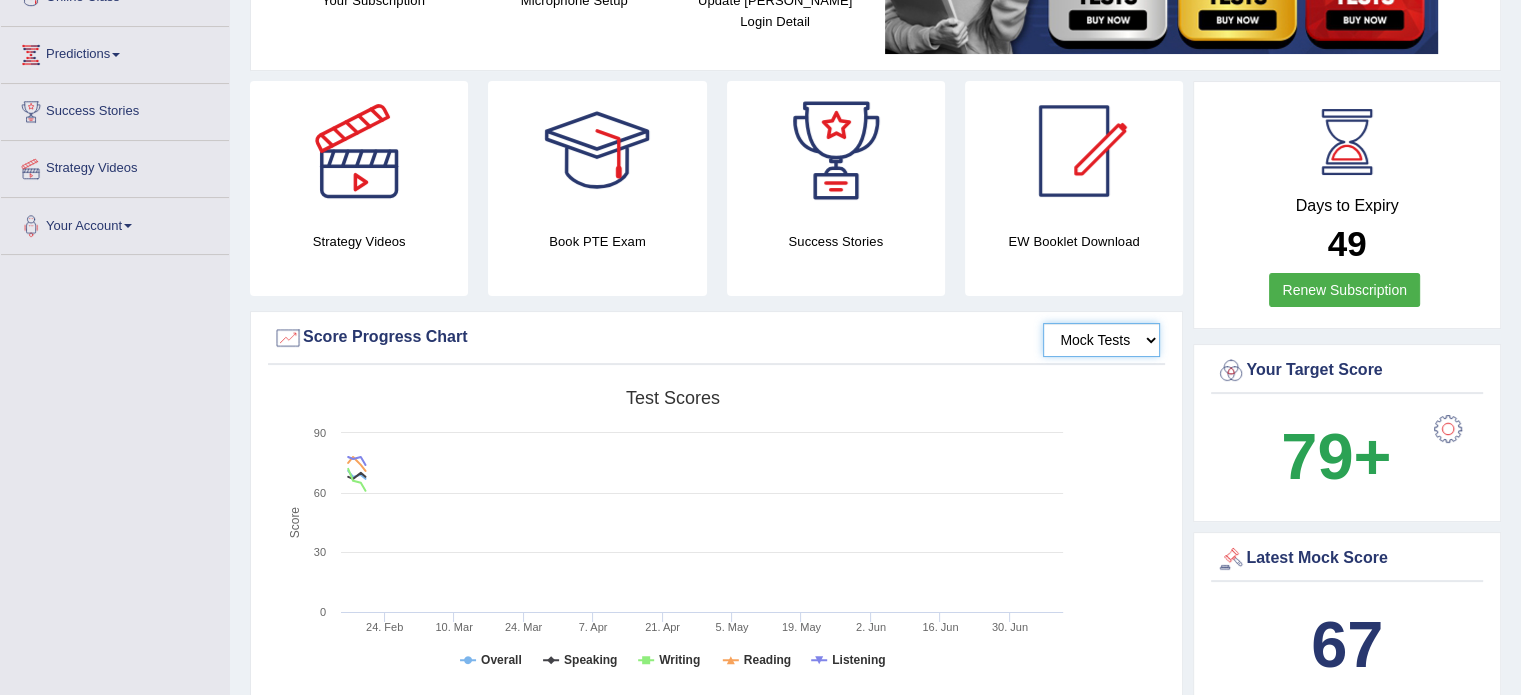 click on "Mock Tests" at bounding box center [1101, 340] 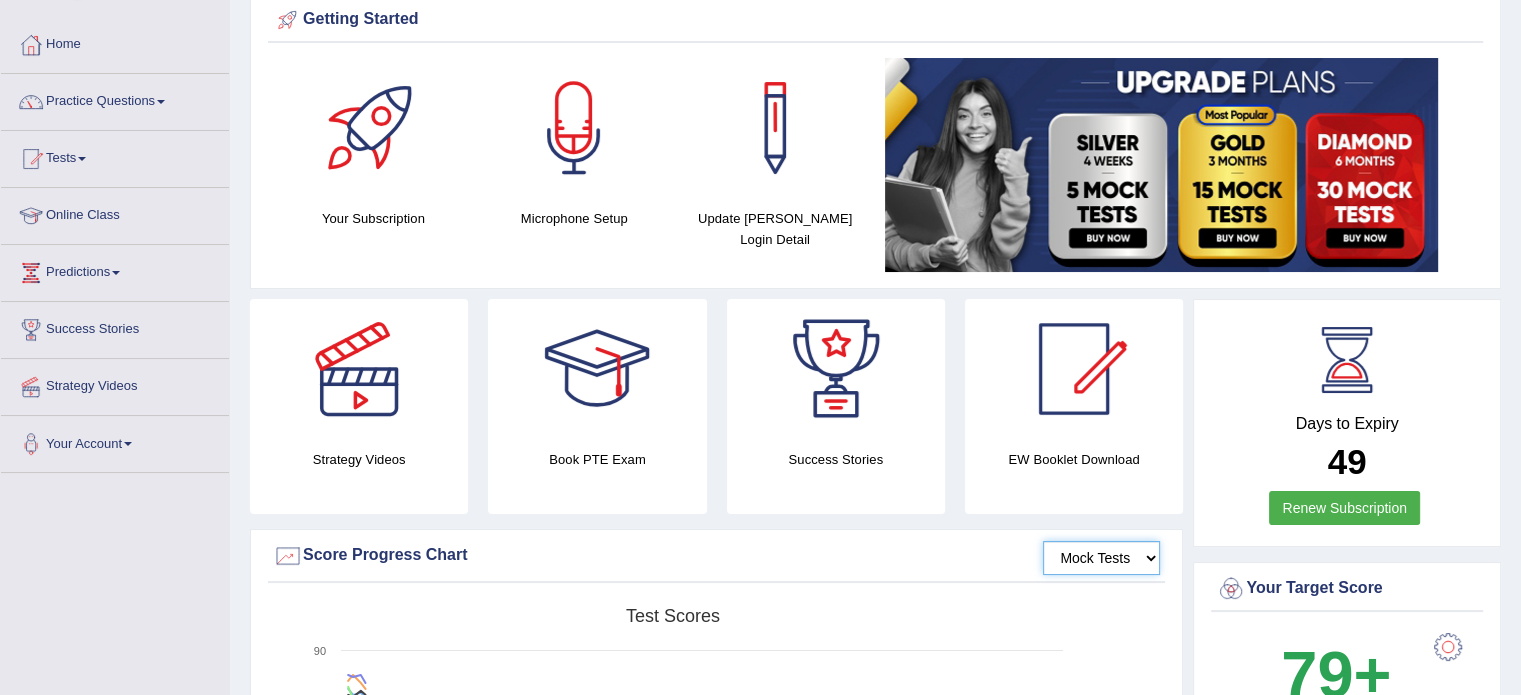 scroll, scrollTop: 0, scrollLeft: 0, axis: both 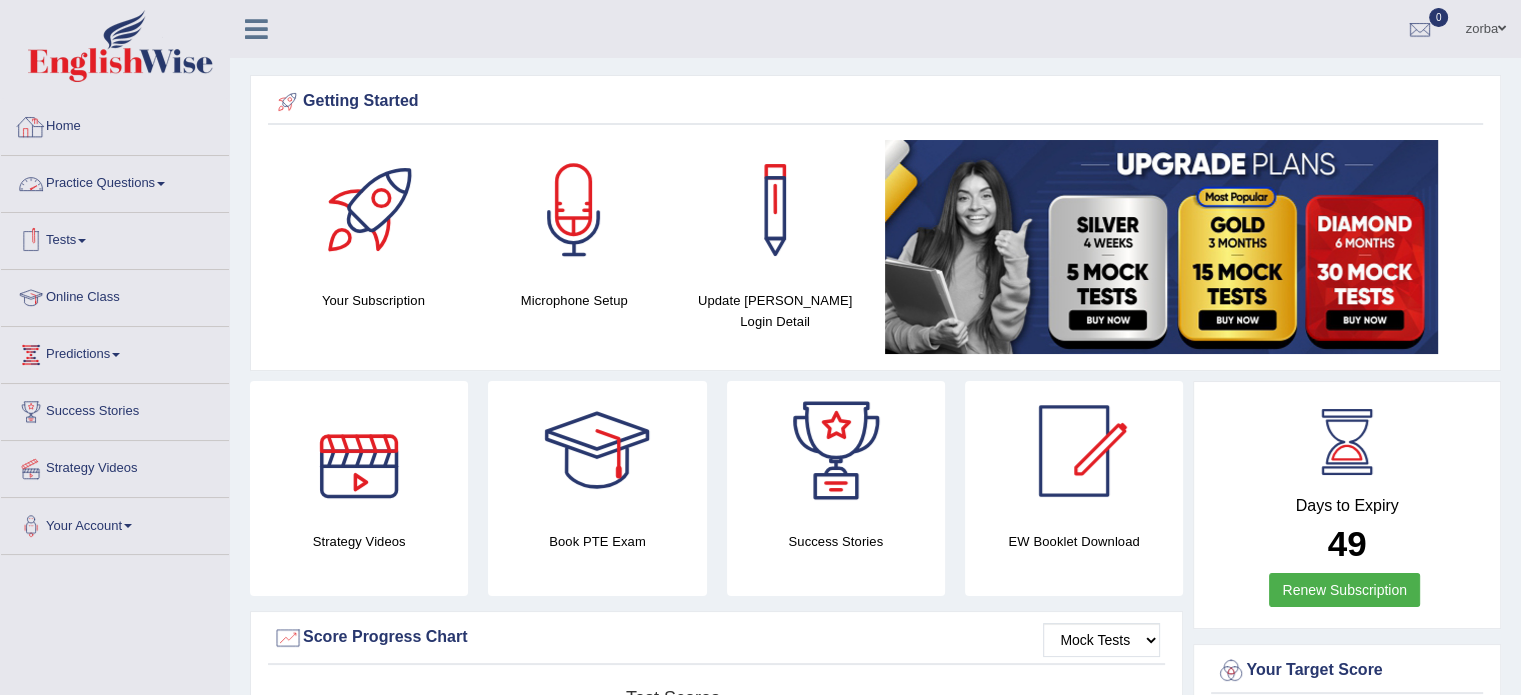 click on "Practice Questions" at bounding box center (115, 181) 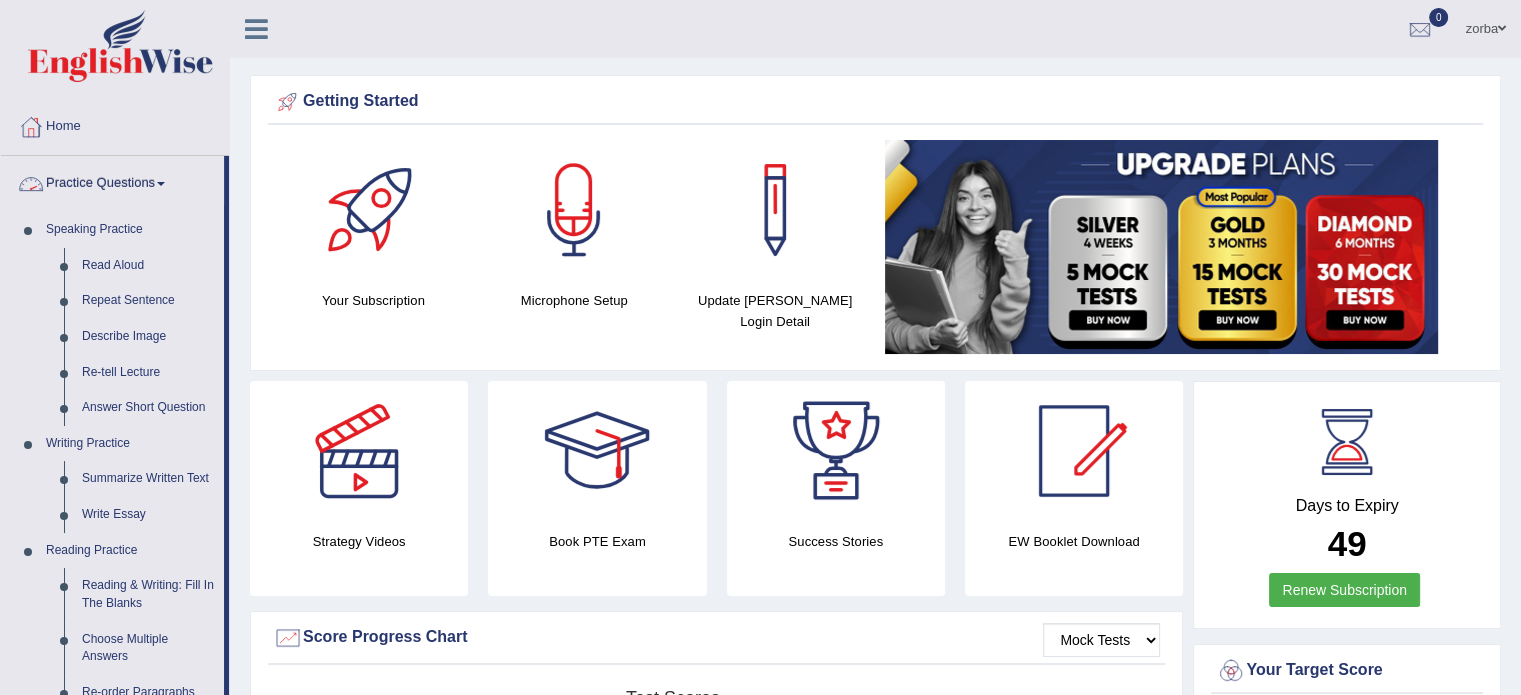 click on "Practice Questions" at bounding box center (112, 181) 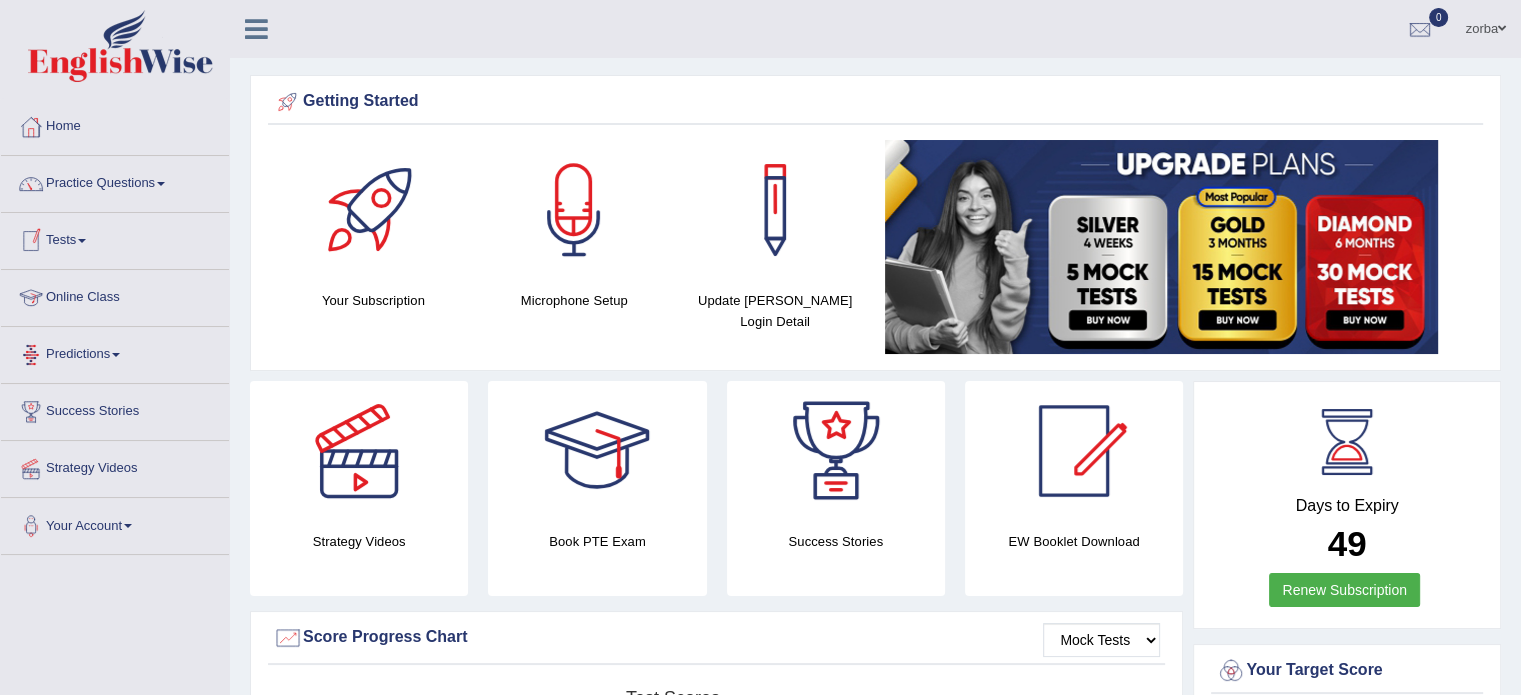 click on "Tests" at bounding box center [115, 238] 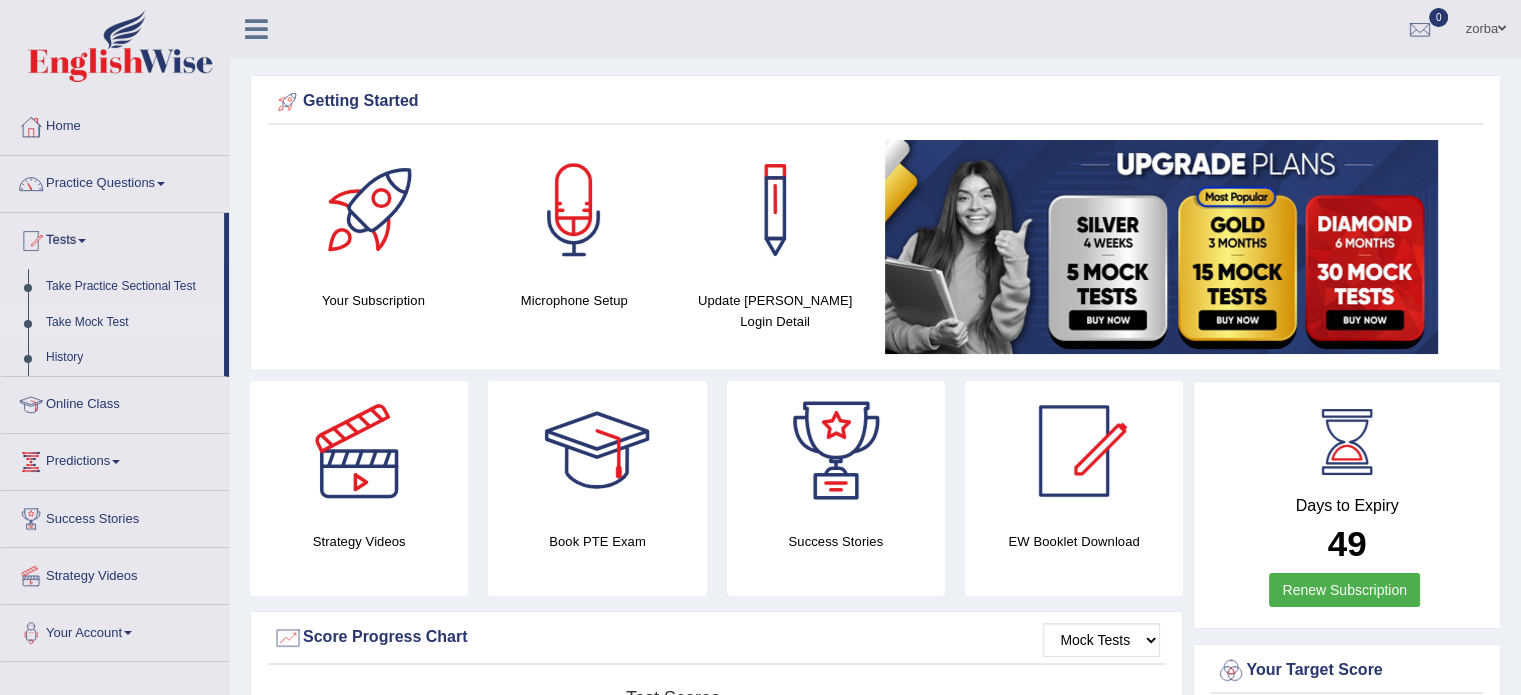 click on "Take Mock Test" at bounding box center [130, 323] 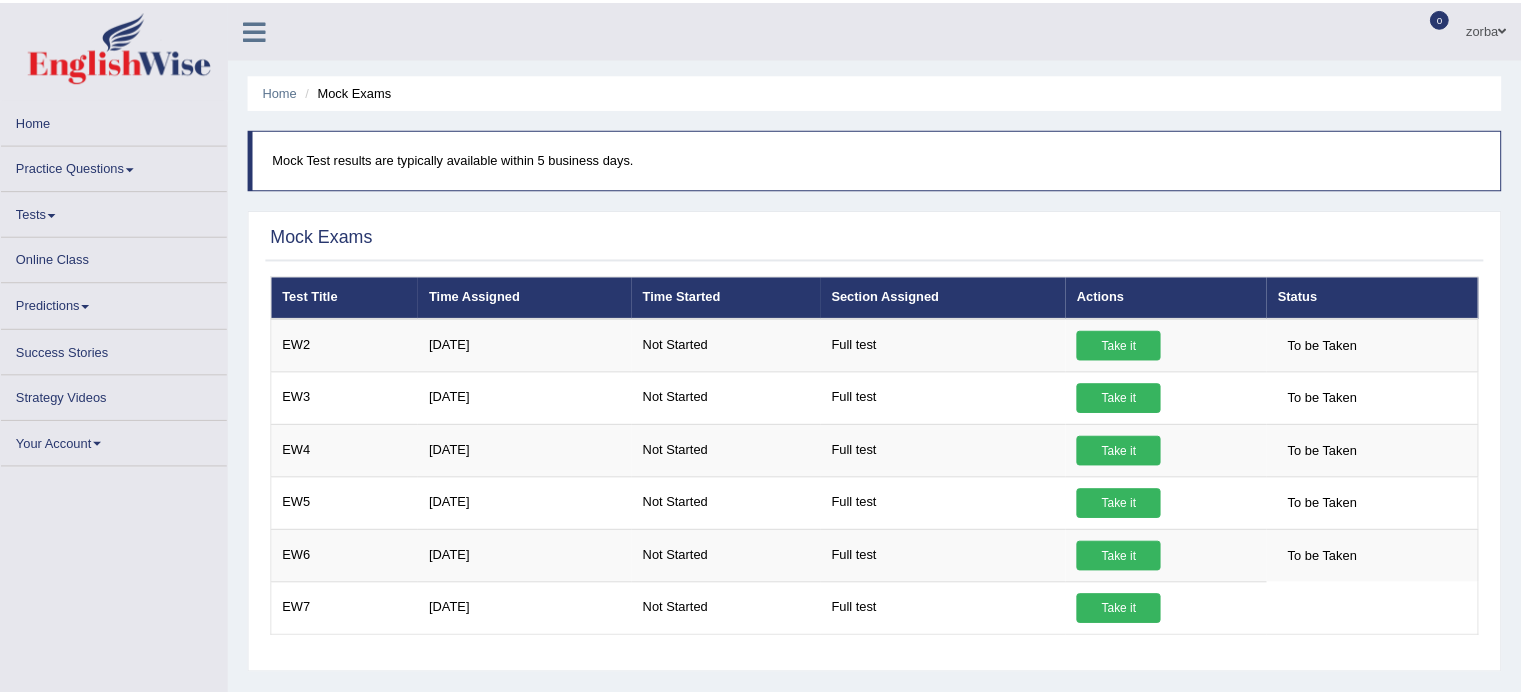 scroll, scrollTop: 0, scrollLeft: 0, axis: both 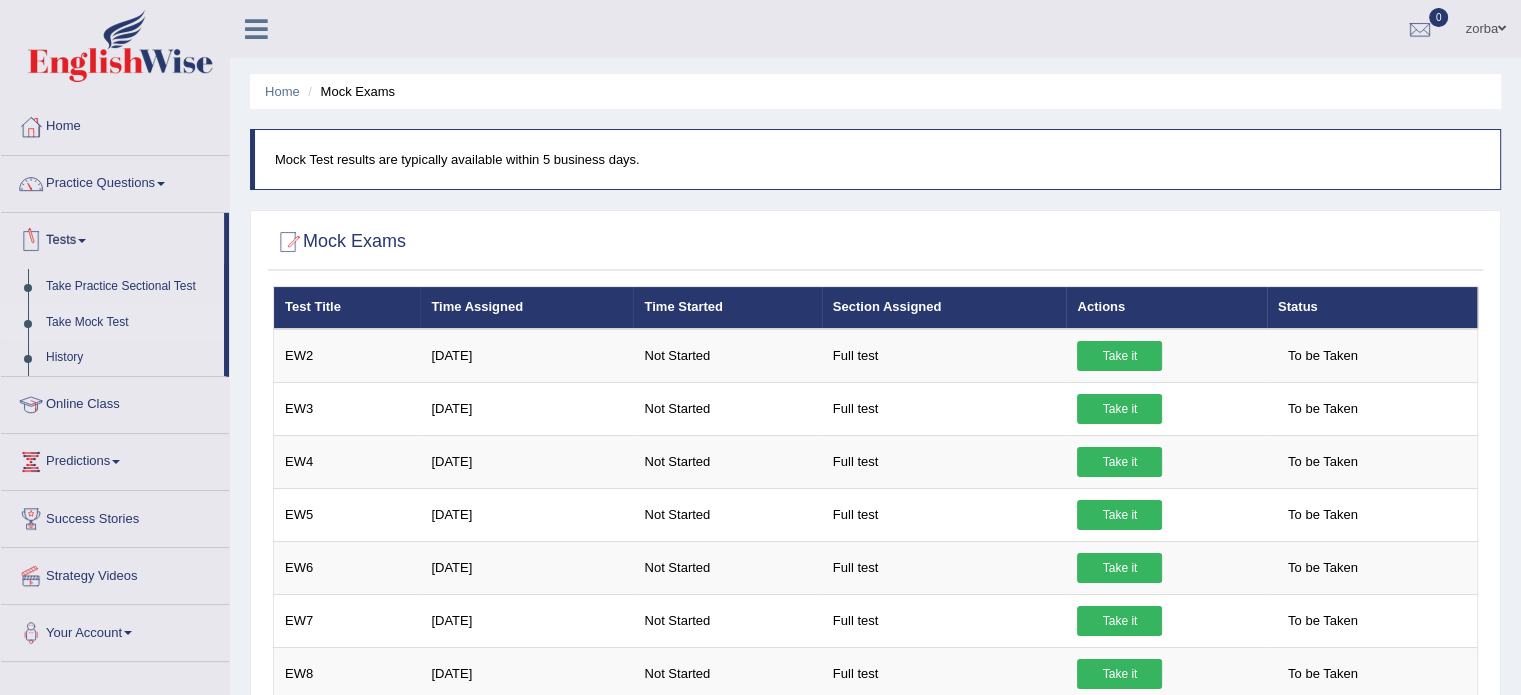 click on "Tests" at bounding box center [112, 238] 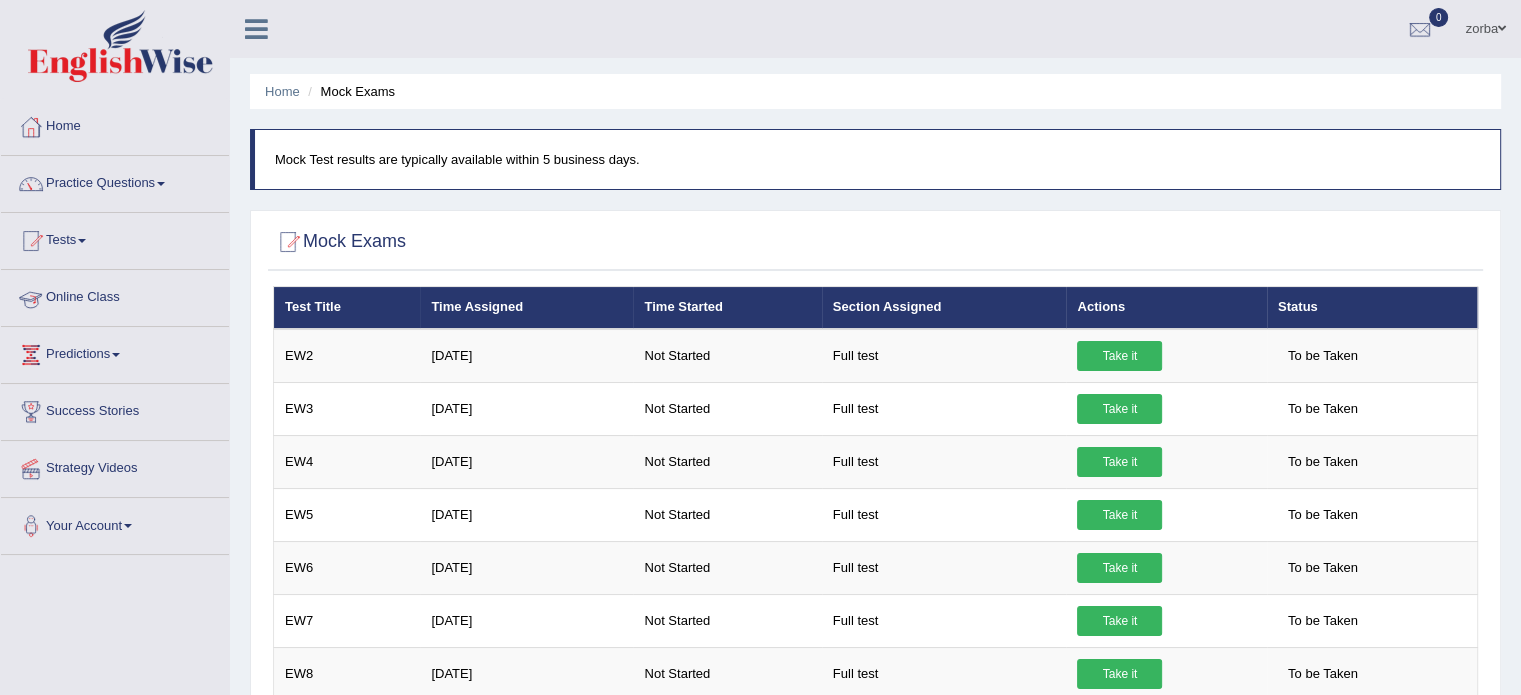 click on "Tests" at bounding box center (115, 238) 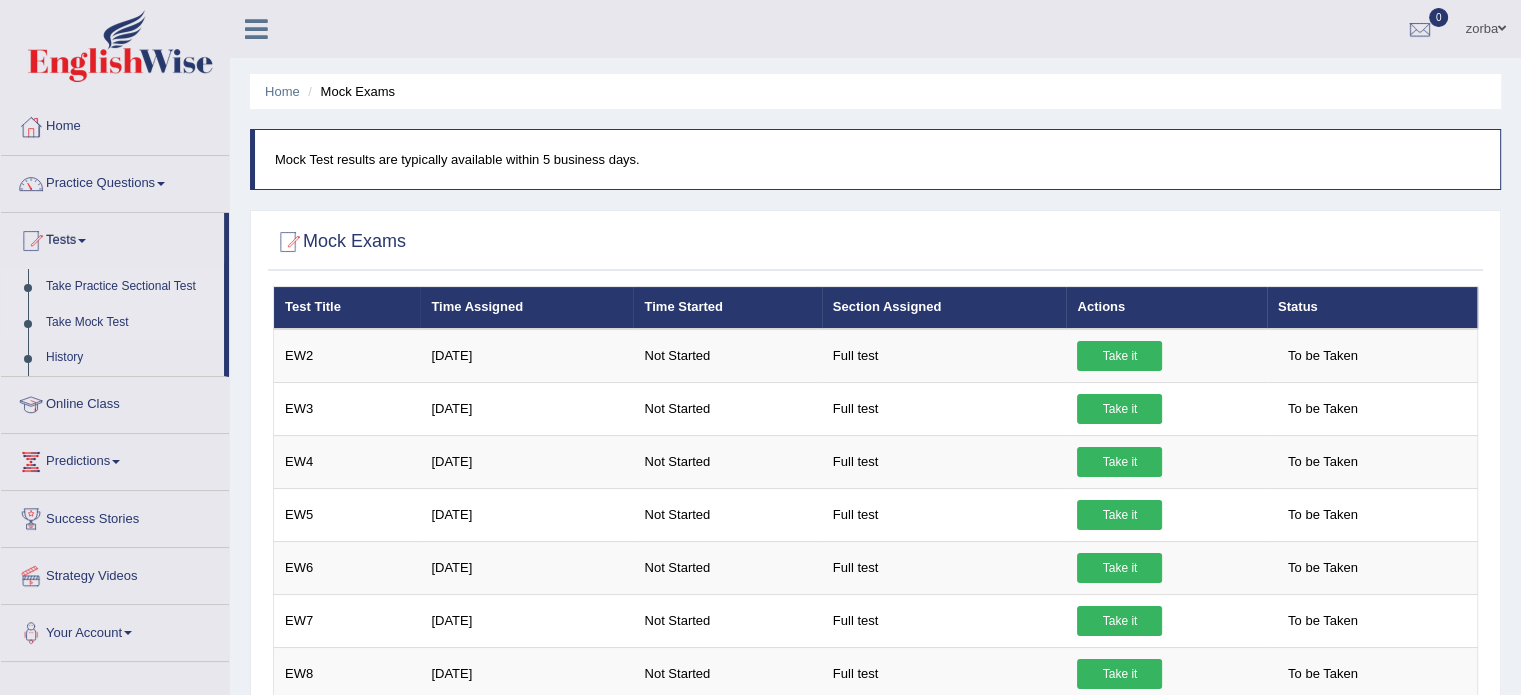 click on "Take Practice Sectional Test" at bounding box center [130, 287] 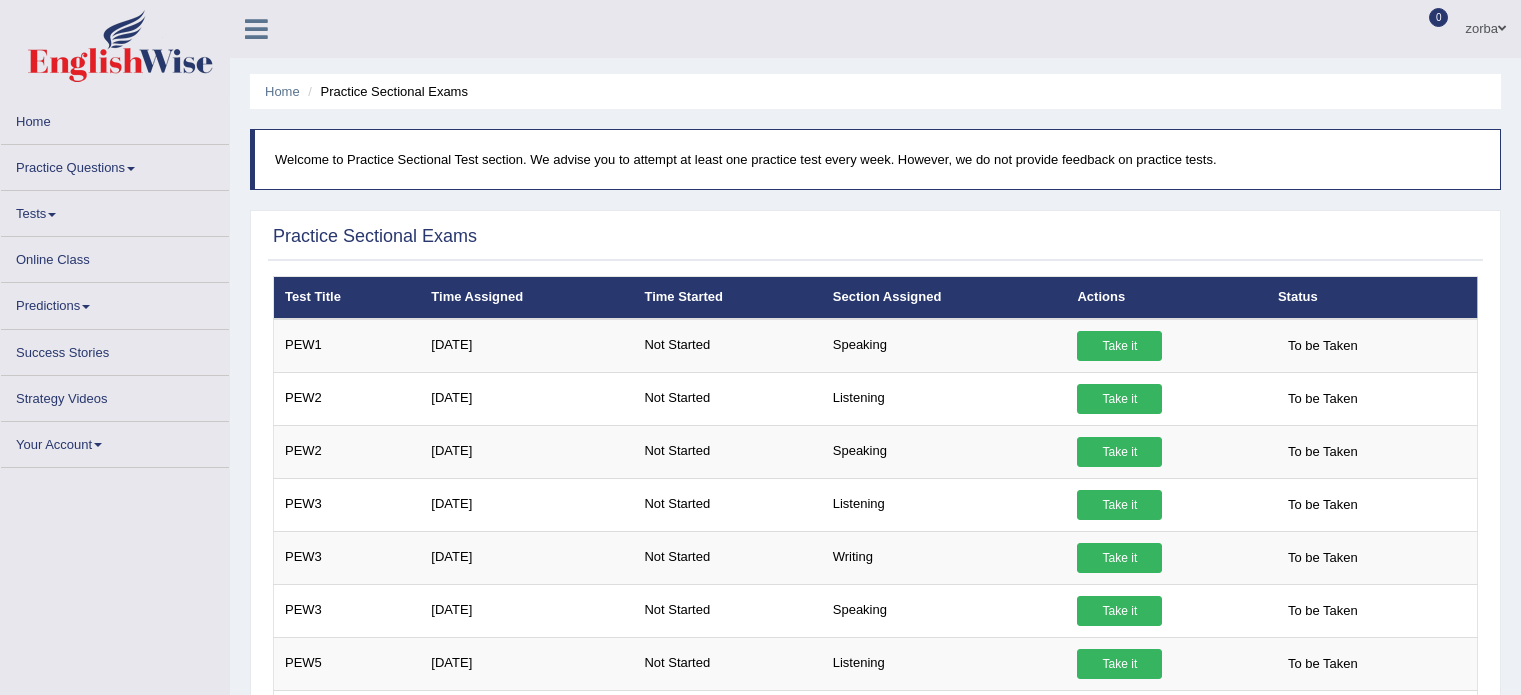 scroll, scrollTop: 0, scrollLeft: 0, axis: both 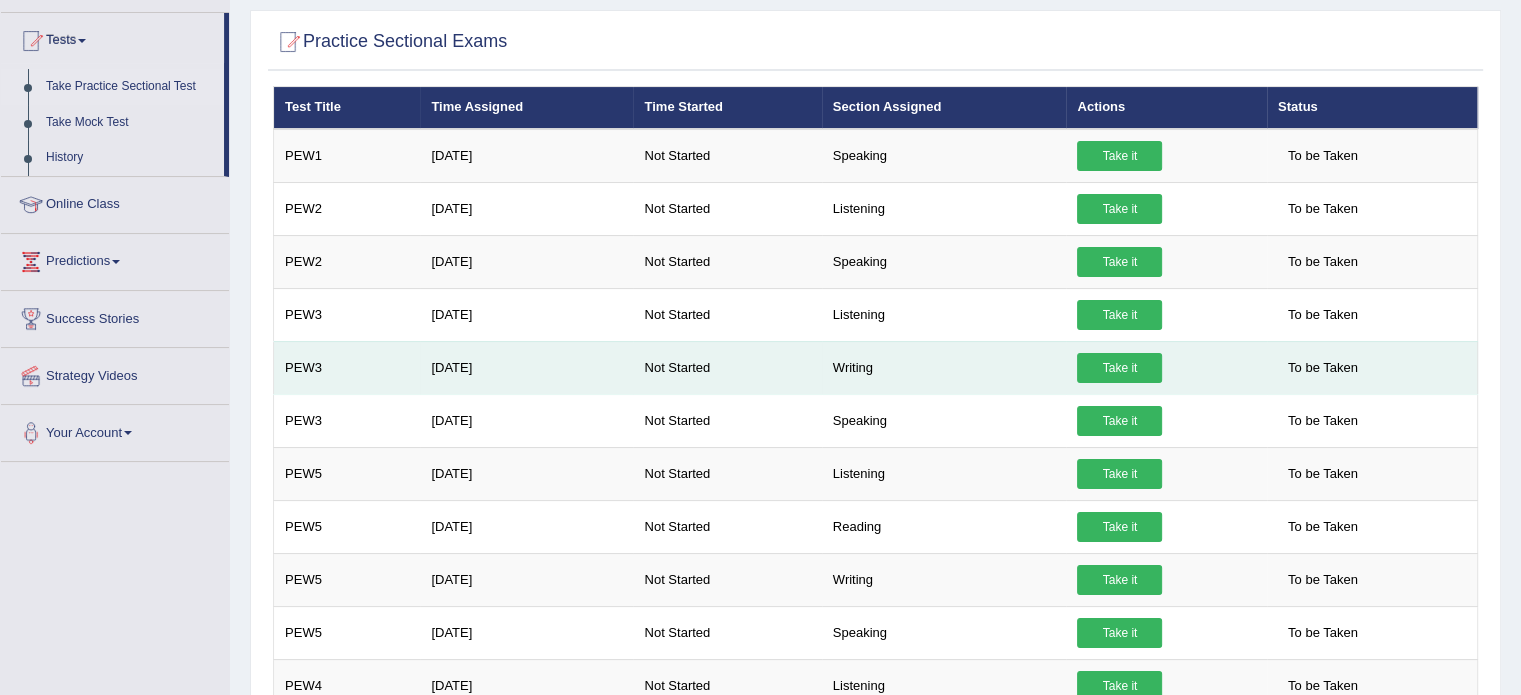 click on "Writing" at bounding box center (944, 367) 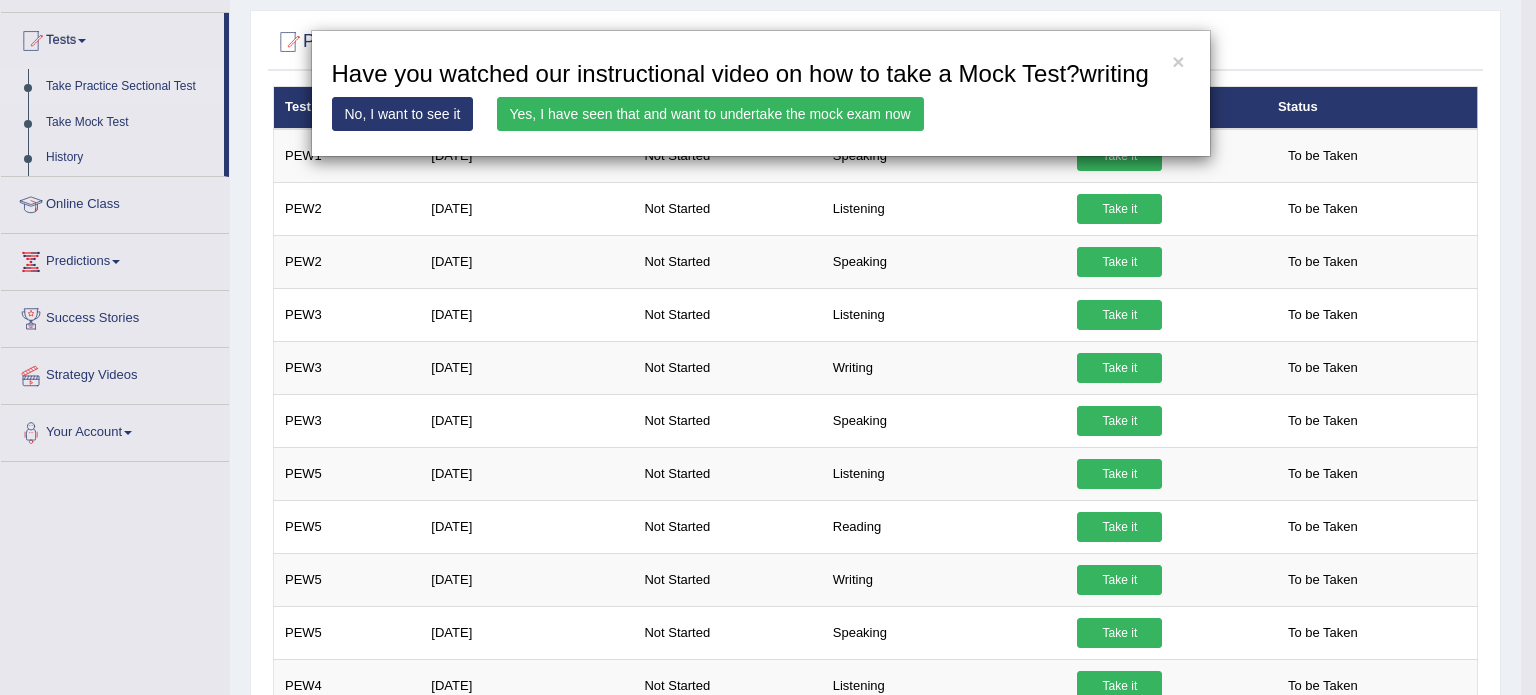 click on "Yes, I have seen that and want to undertake the mock exam now" at bounding box center [710, 114] 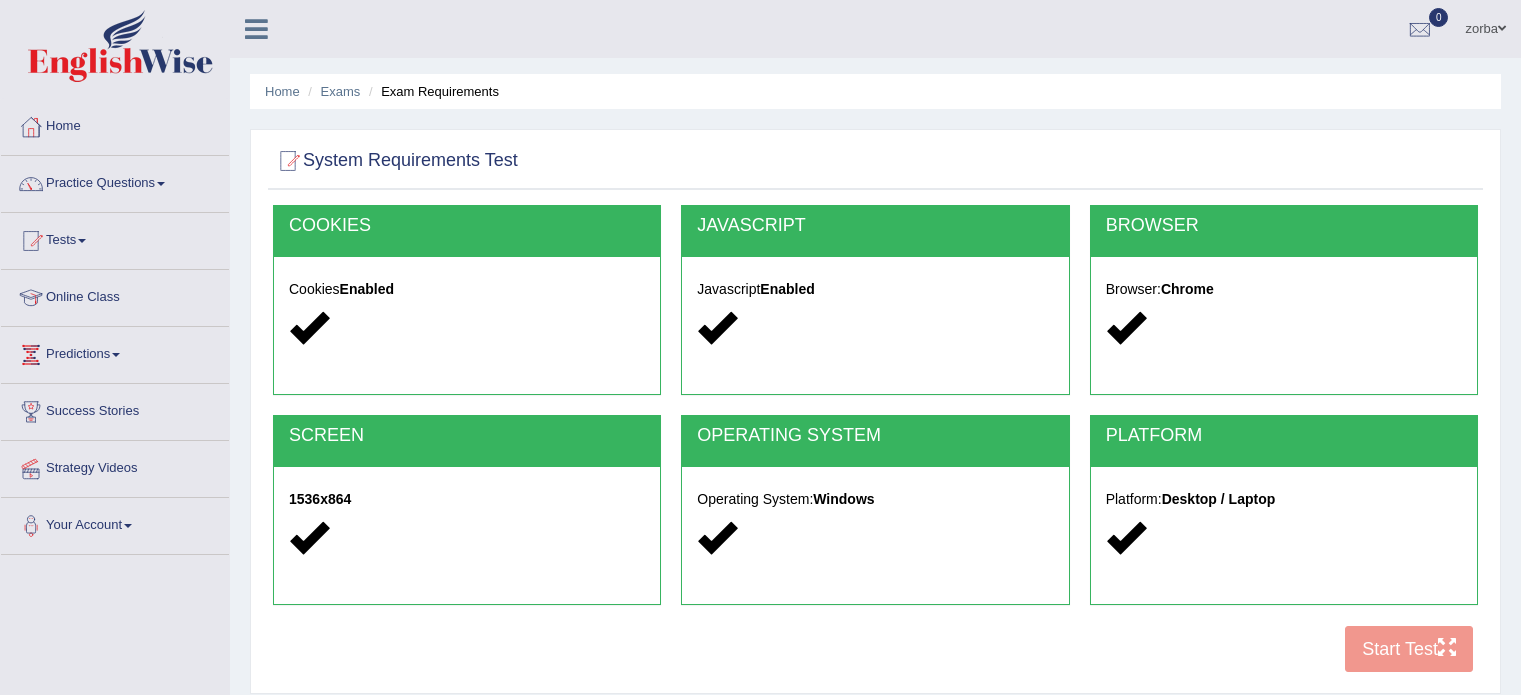 scroll, scrollTop: 0, scrollLeft: 0, axis: both 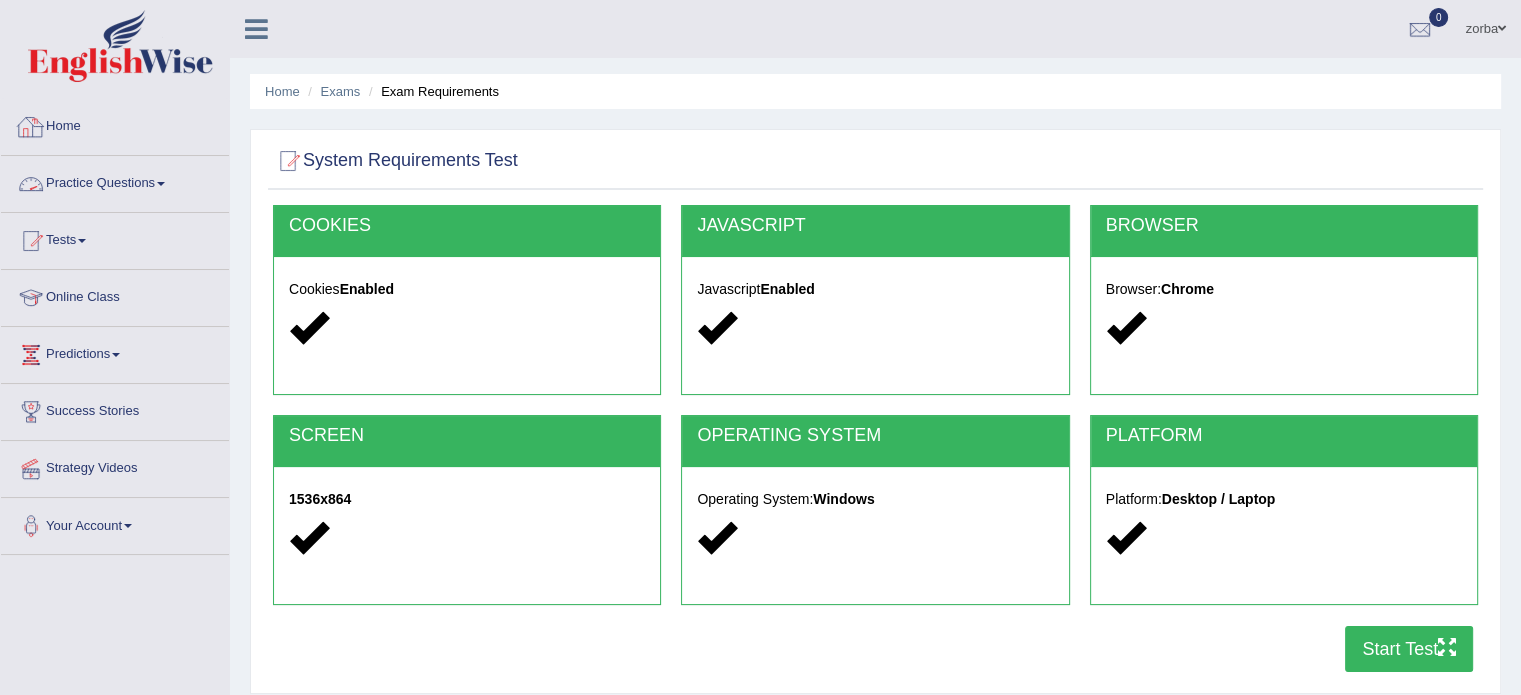 click on "Practice Questions" at bounding box center (115, 181) 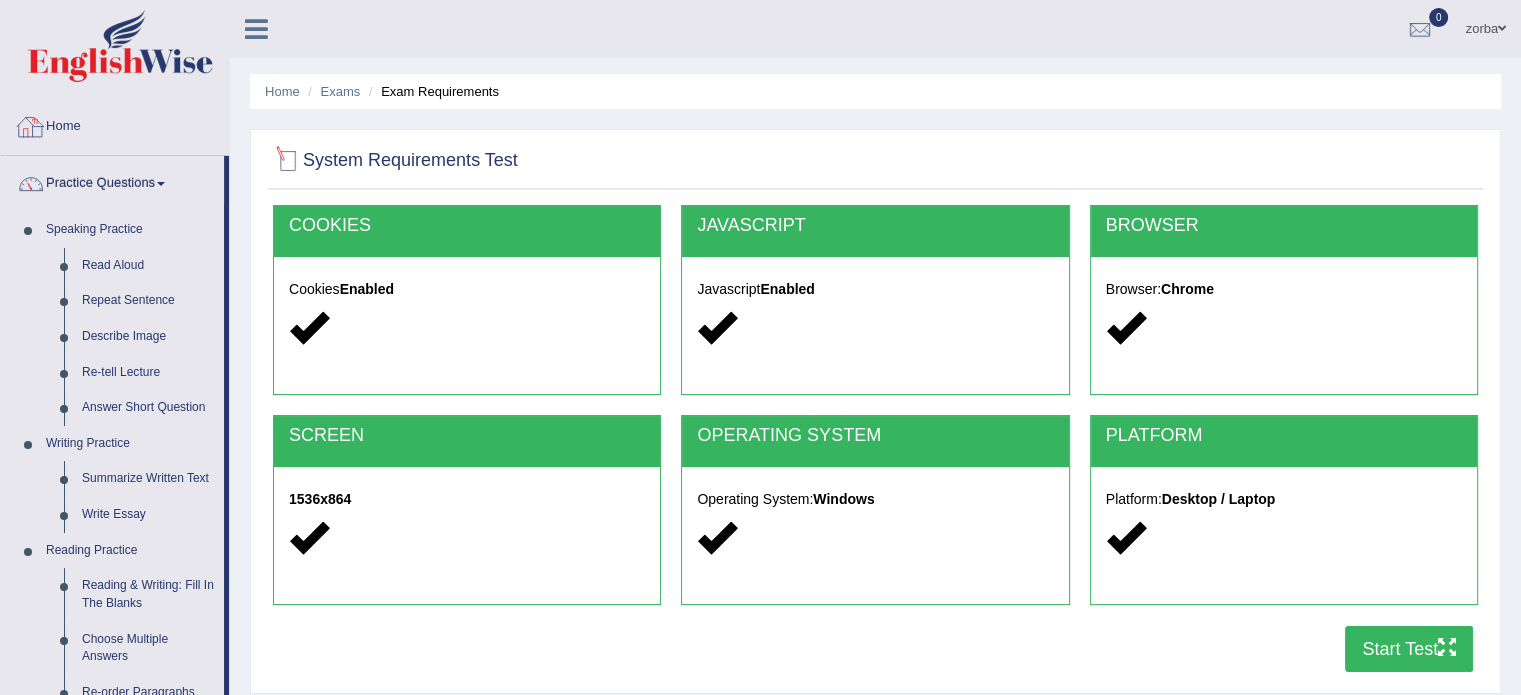 click on "Practice Questions" at bounding box center [112, 181] 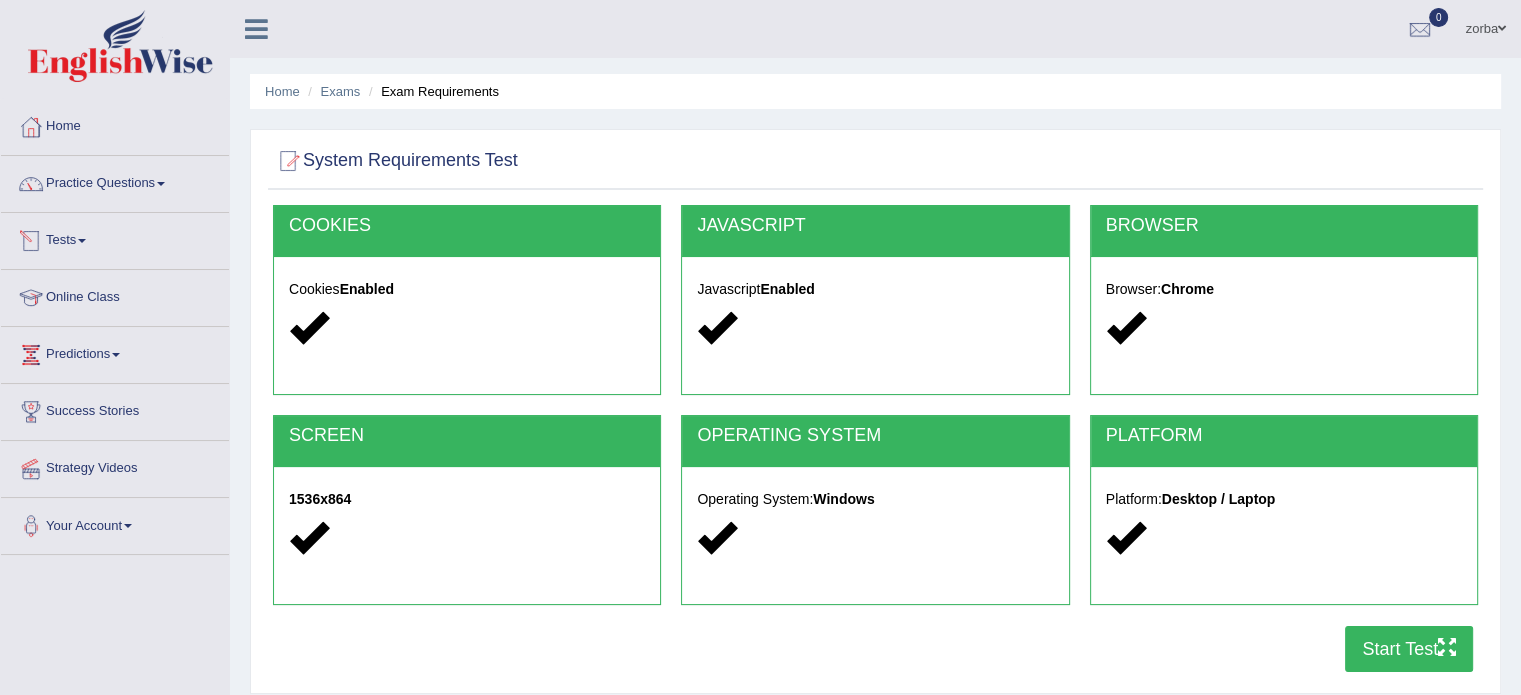 click on "Tests" at bounding box center [115, 238] 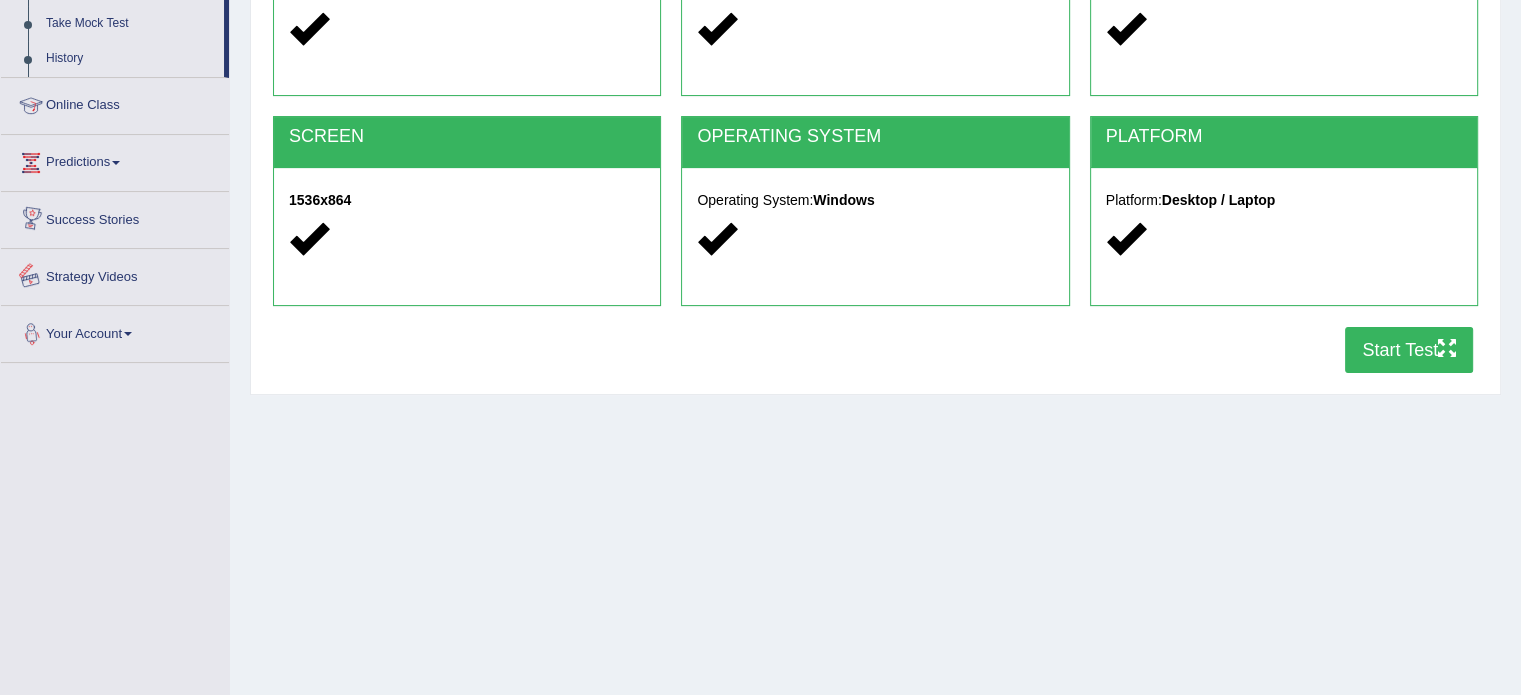 scroll, scrollTop: 300, scrollLeft: 0, axis: vertical 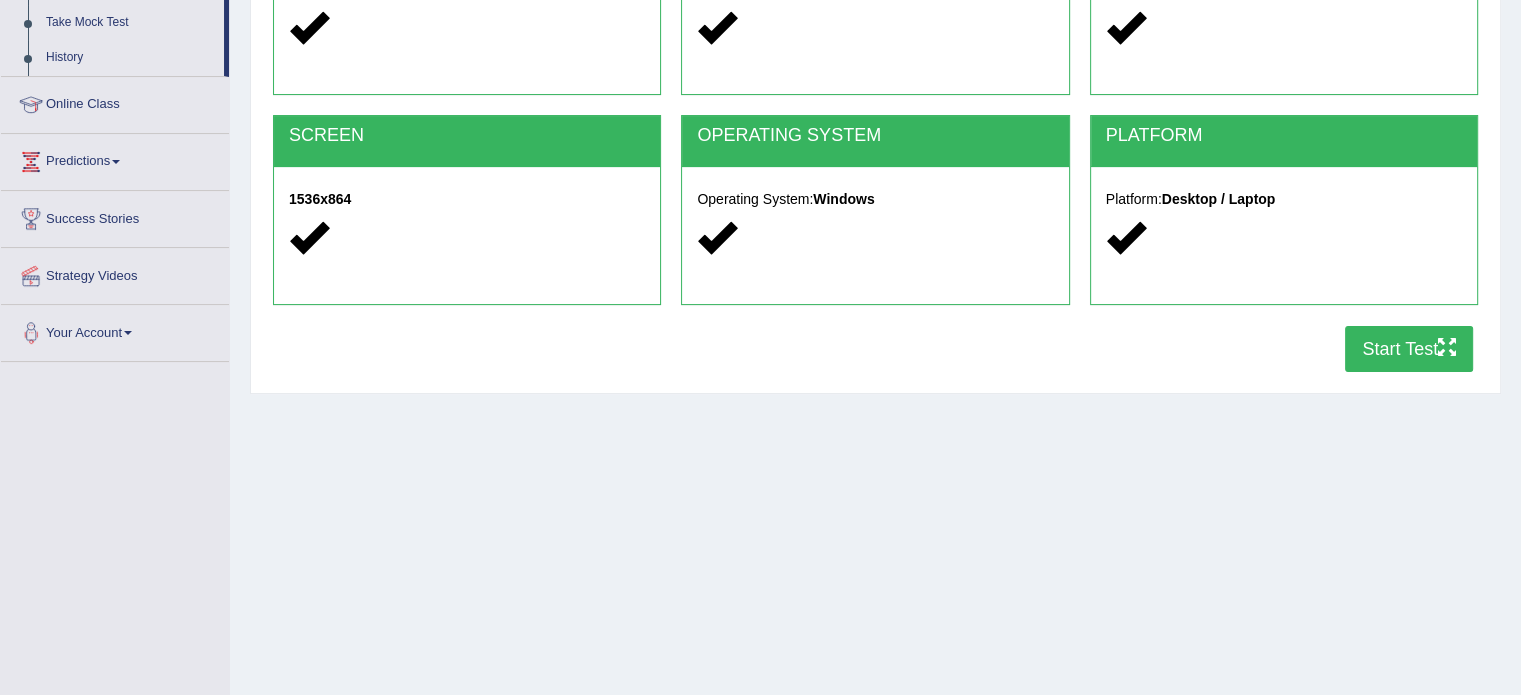 click on "Your Account" at bounding box center [115, 330] 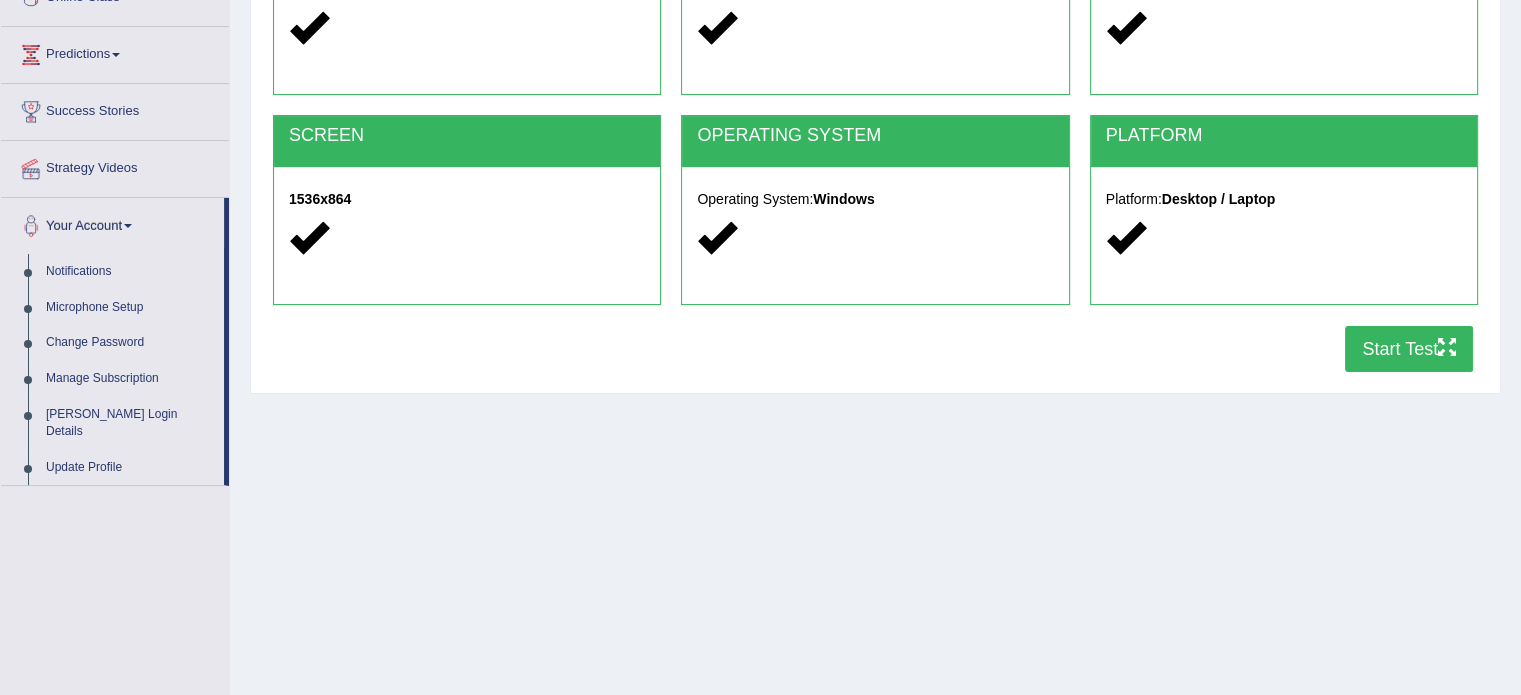 click on "Toggle navigation
Home
Practice Questions   Speaking Practice Read Aloud
Repeat Sentence
Describe Image
Re-tell Lecture
Answer Short Question
Writing Practice  Summarize Written Text
Write Essay
Reading Practice  Reading & Writing: Fill In The Blanks
Choose Multiple Answers
Re-order Paragraphs
Fill In The Blanks
Choose Single Answer
Listening Practice  Summarize Spoken Text
Highlight Incorrect Words
Highlight Correct Summary
Select Missing Word
Choose Single Answer
Choose Multiple Answers
Fill In The Blanks
Write From Dictation
Pronunciation
Tests  Take Practice Sectional Test
Take Mock Test
History
Online Class
Predictions" at bounding box center (760, 220) 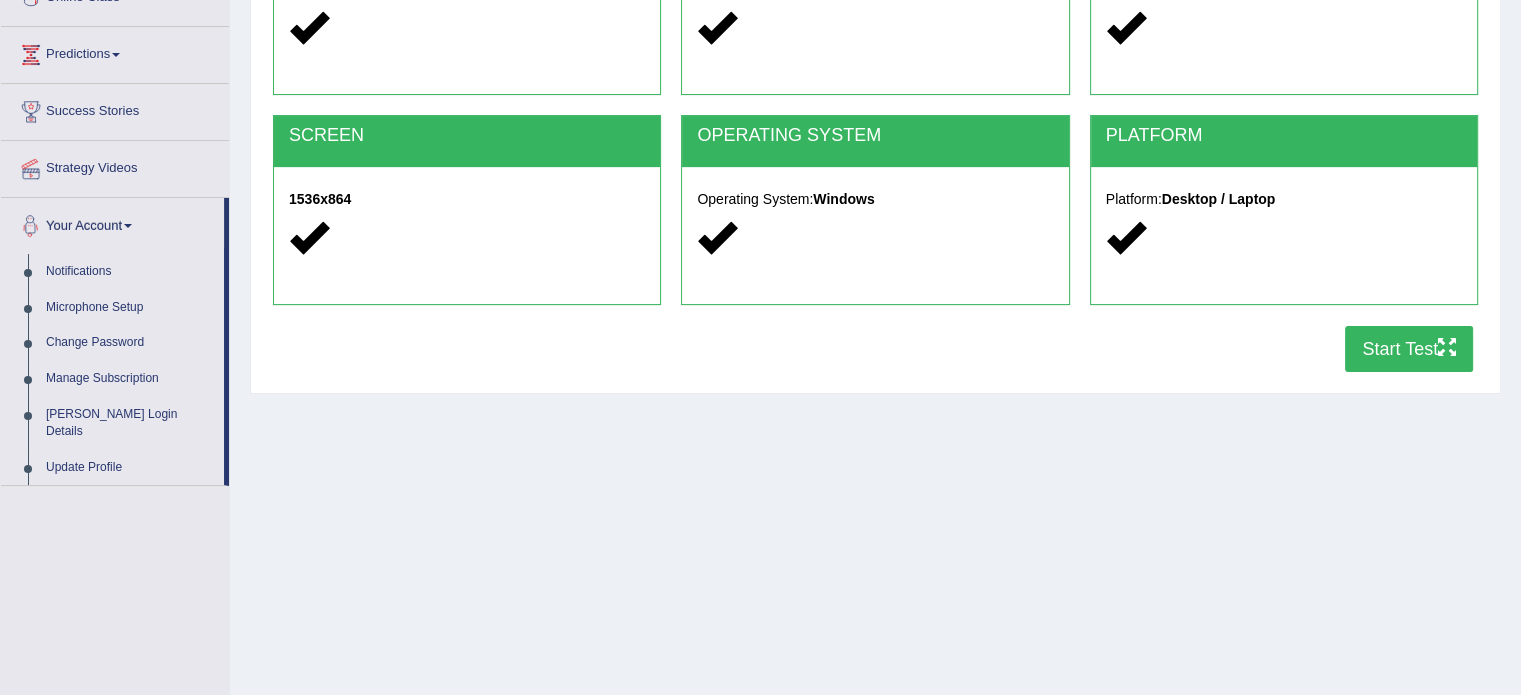 click on "Your Account" at bounding box center [112, 223] 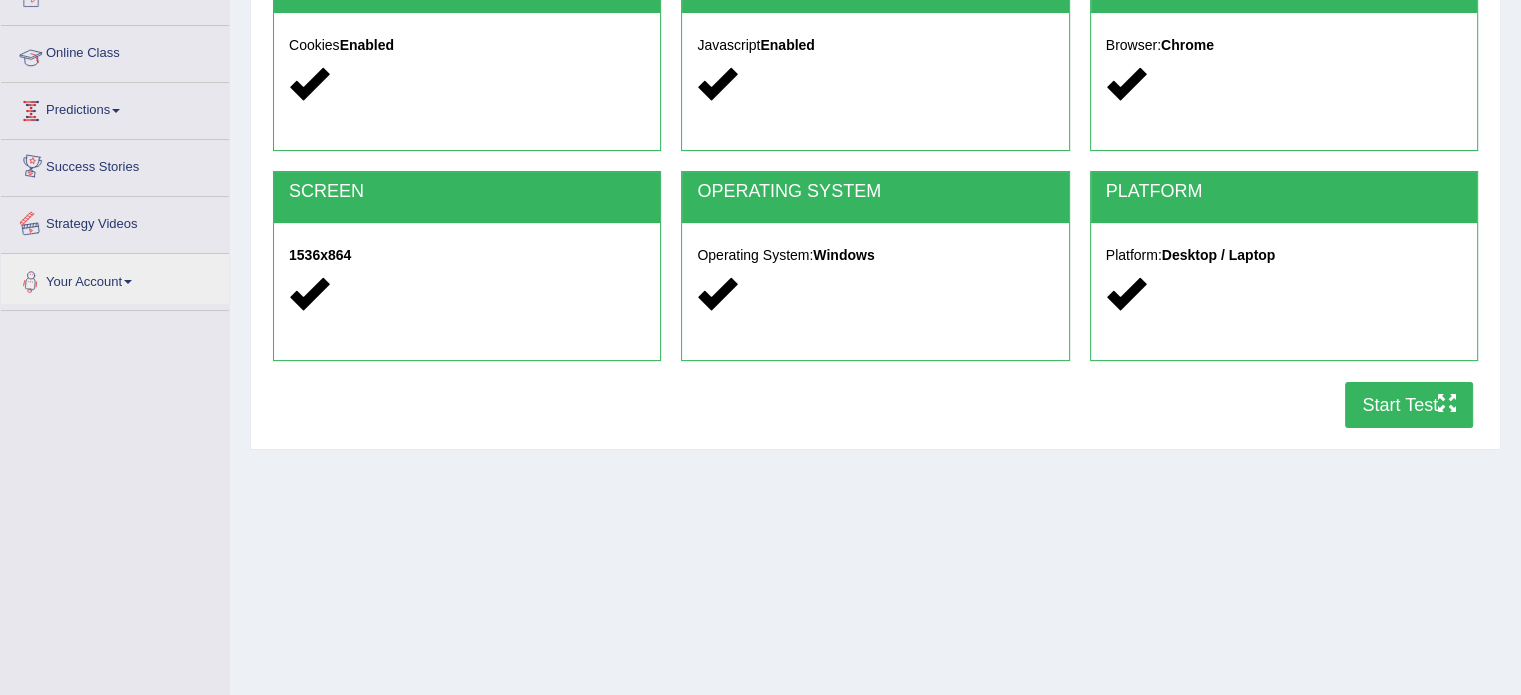 scroll, scrollTop: 0, scrollLeft: 0, axis: both 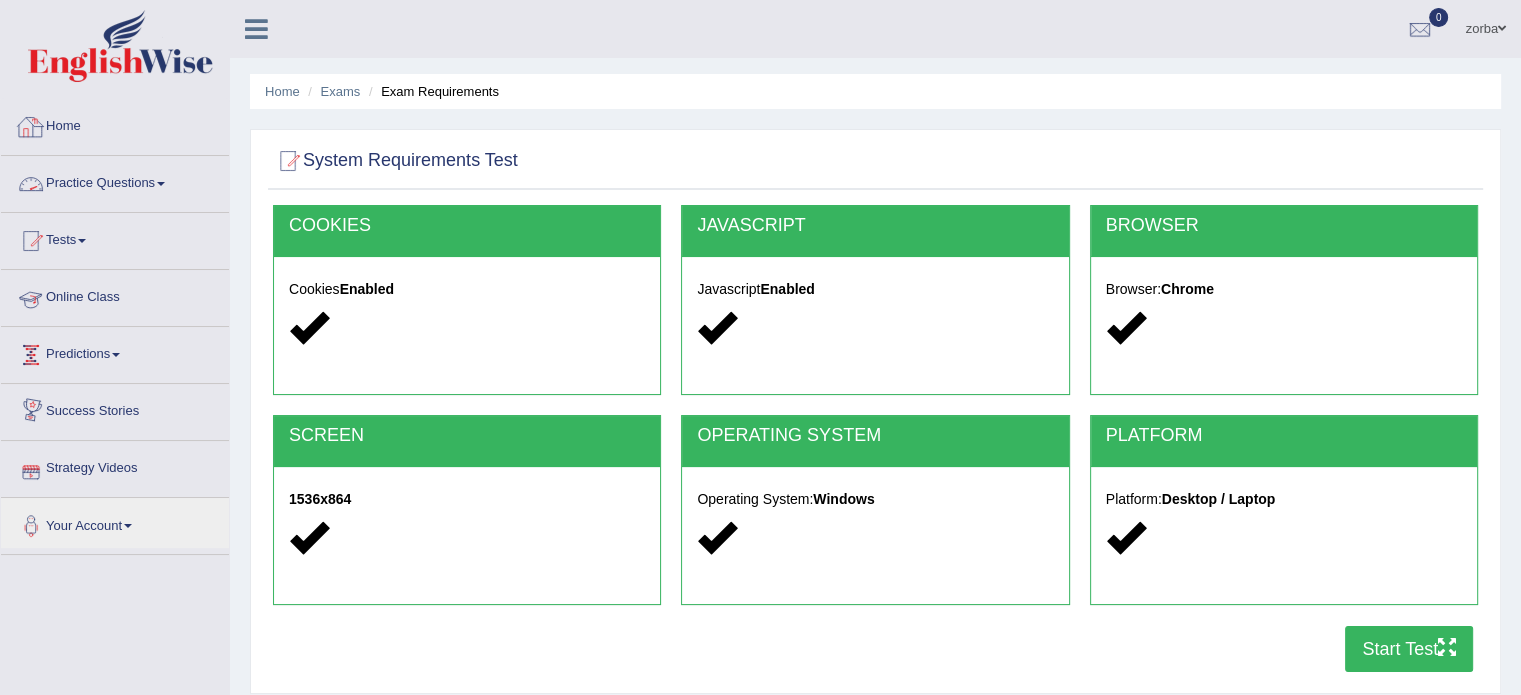click at bounding box center [31, 127] 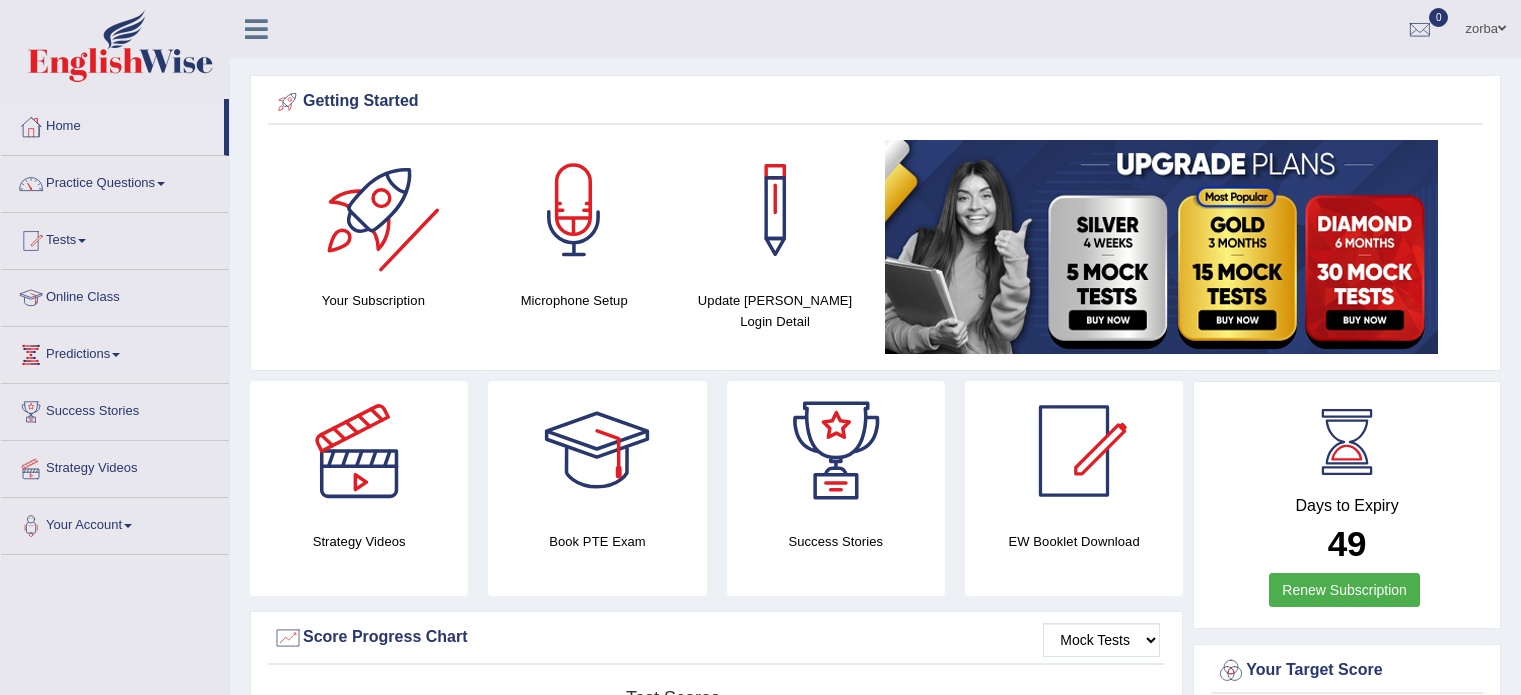 scroll, scrollTop: 0, scrollLeft: 0, axis: both 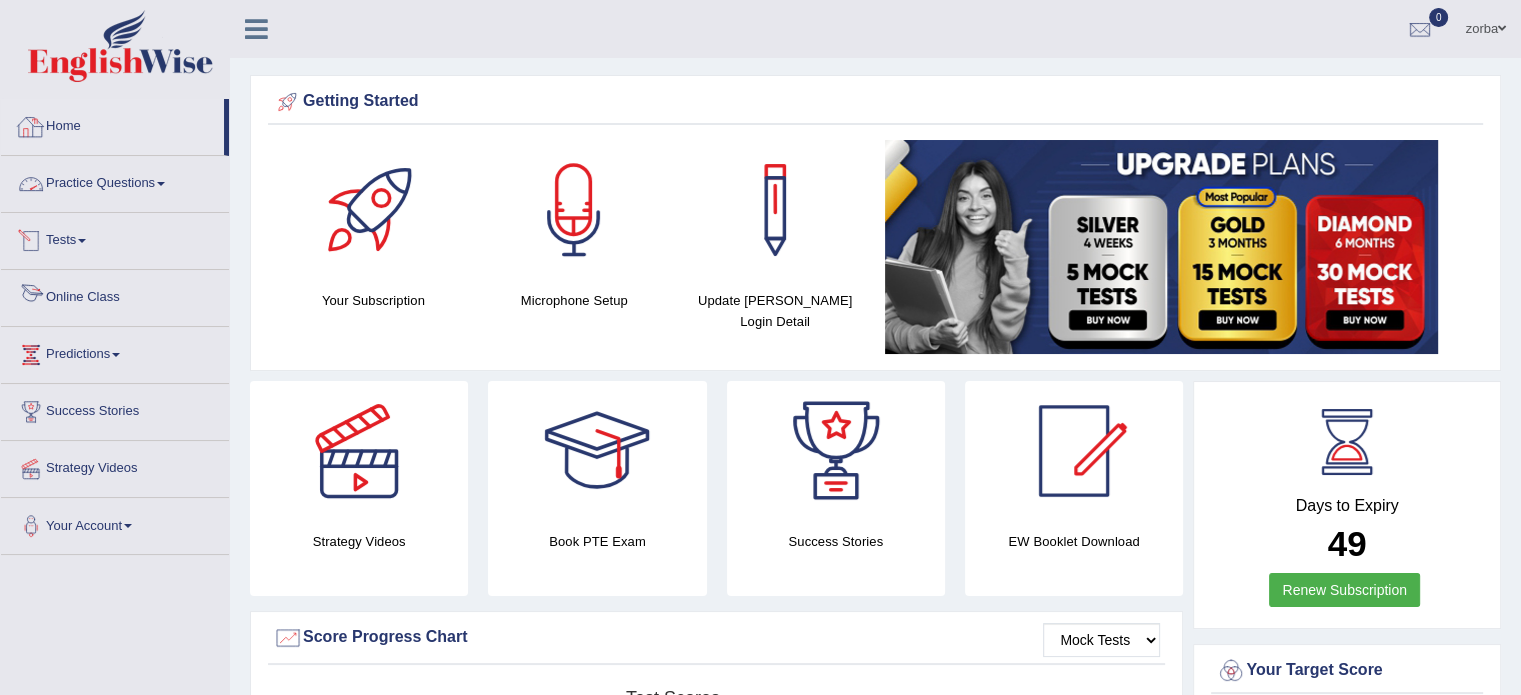 click on "Practice Questions" at bounding box center [115, 181] 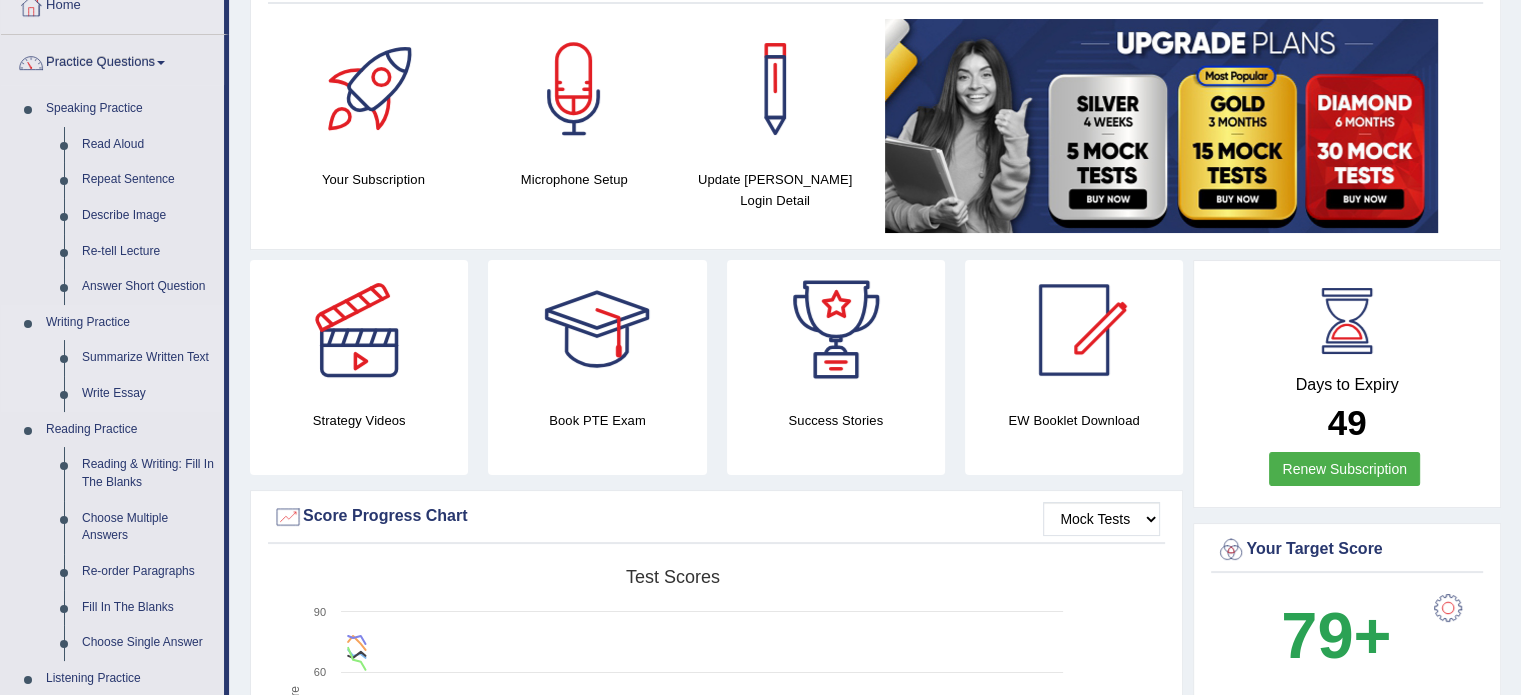 scroll, scrollTop: 100, scrollLeft: 0, axis: vertical 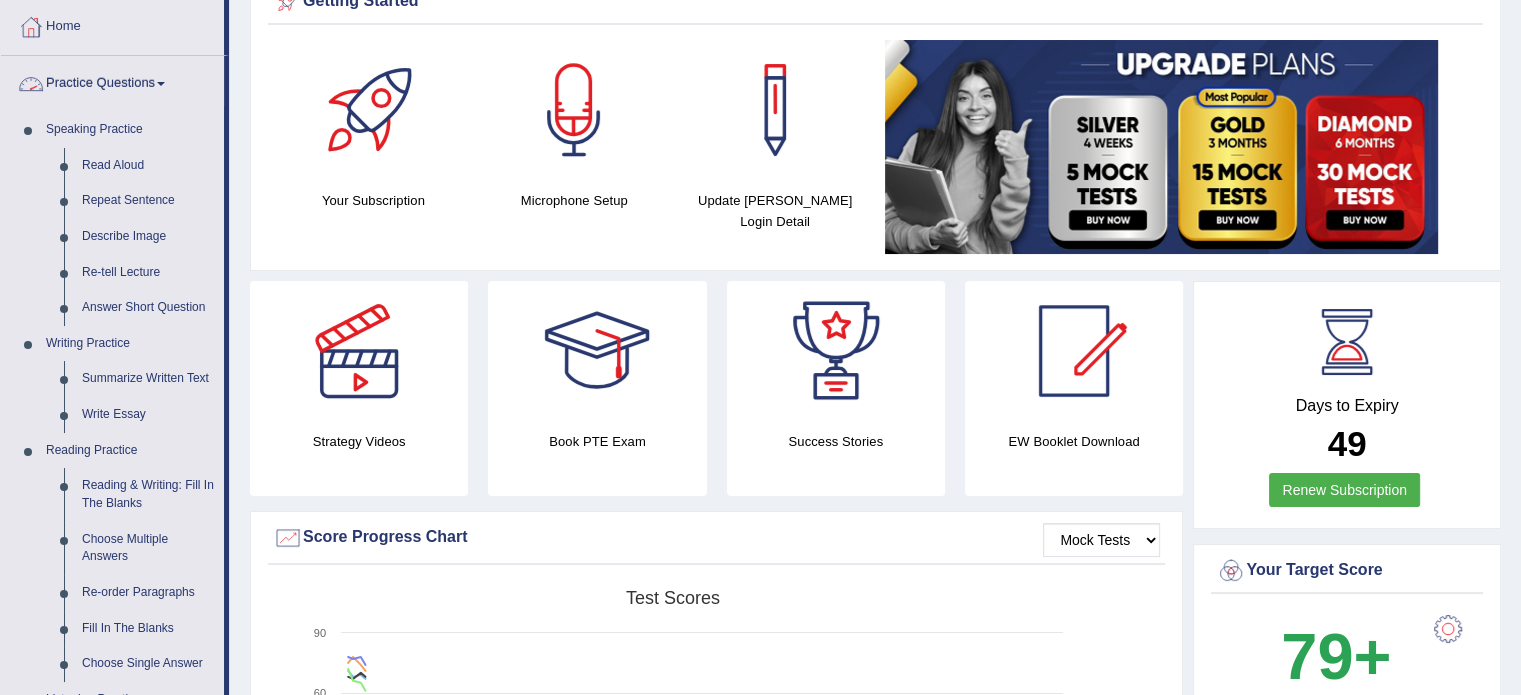 click on "Practice Questions" at bounding box center [112, 81] 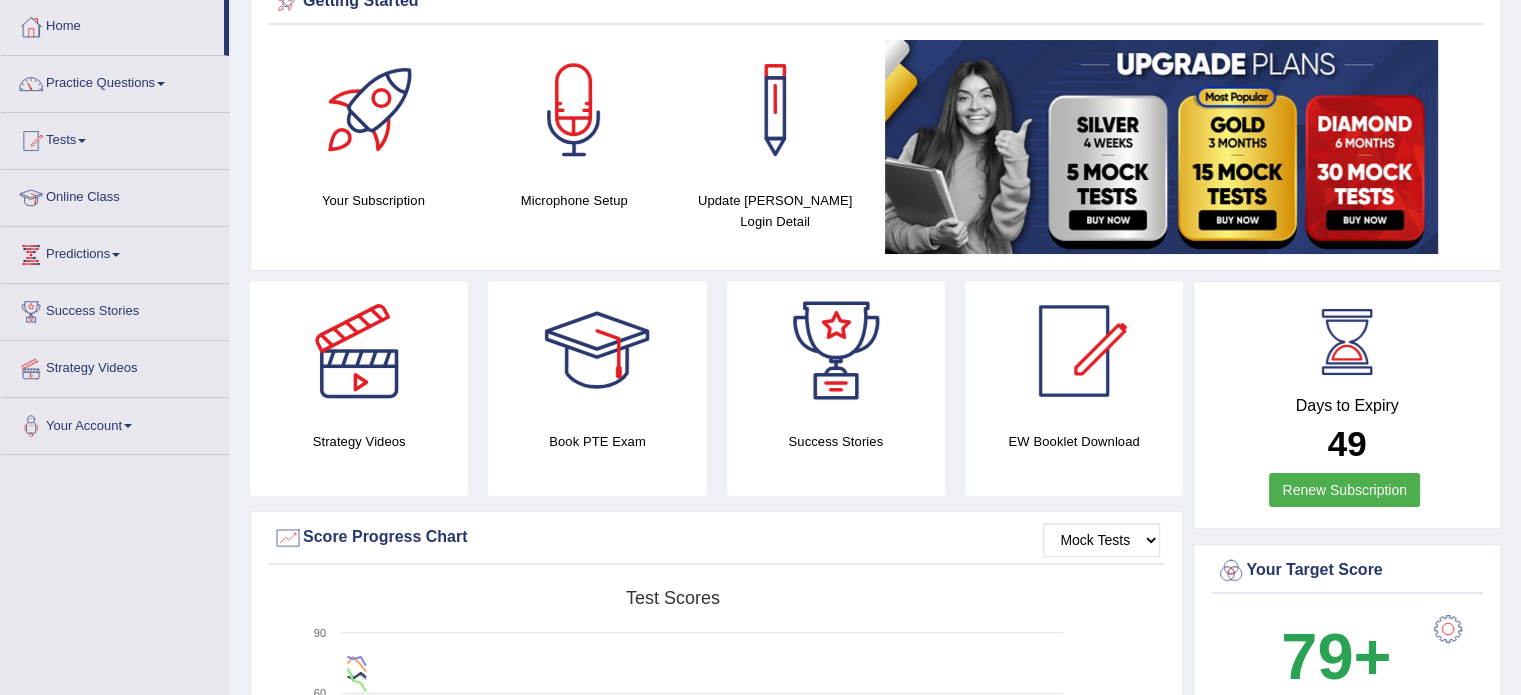 click on "Tests" at bounding box center (115, 138) 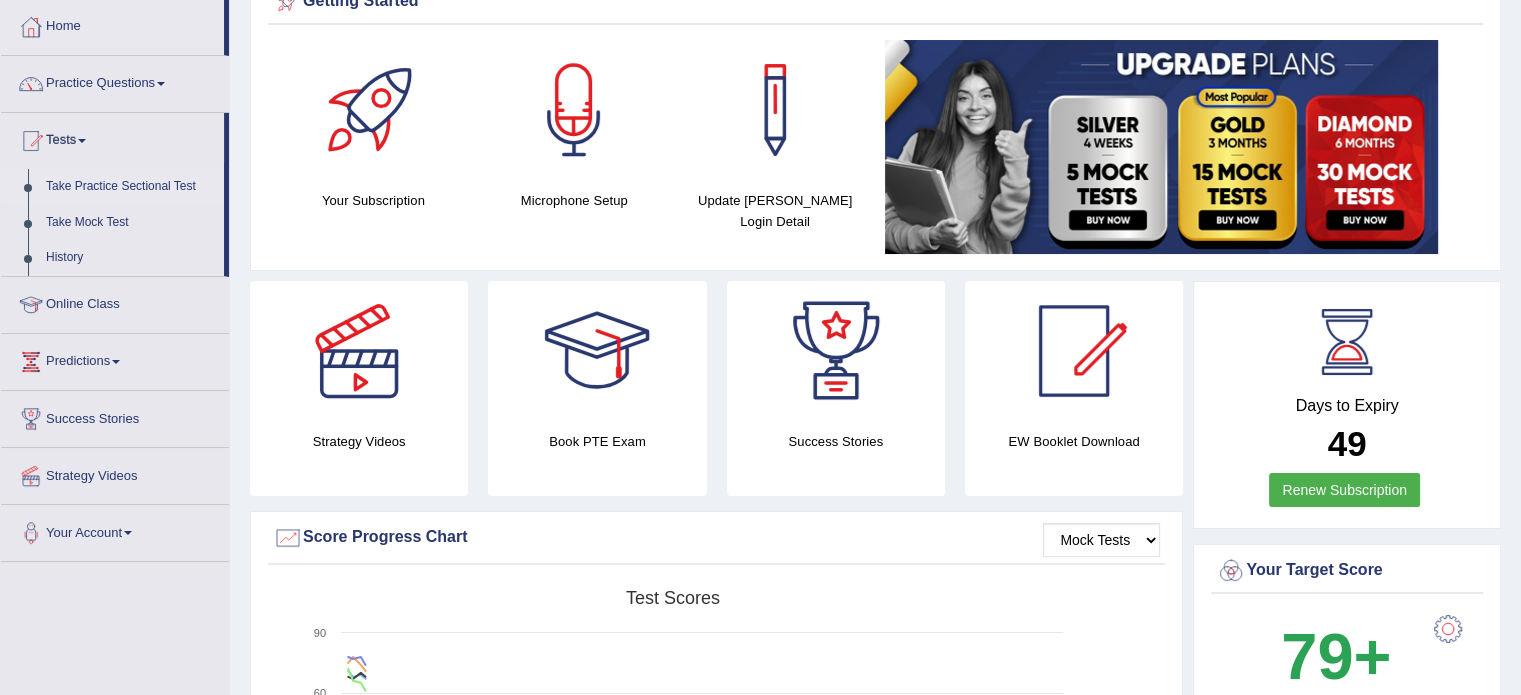 click on "Take Practice Sectional Test" at bounding box center (130, 187) 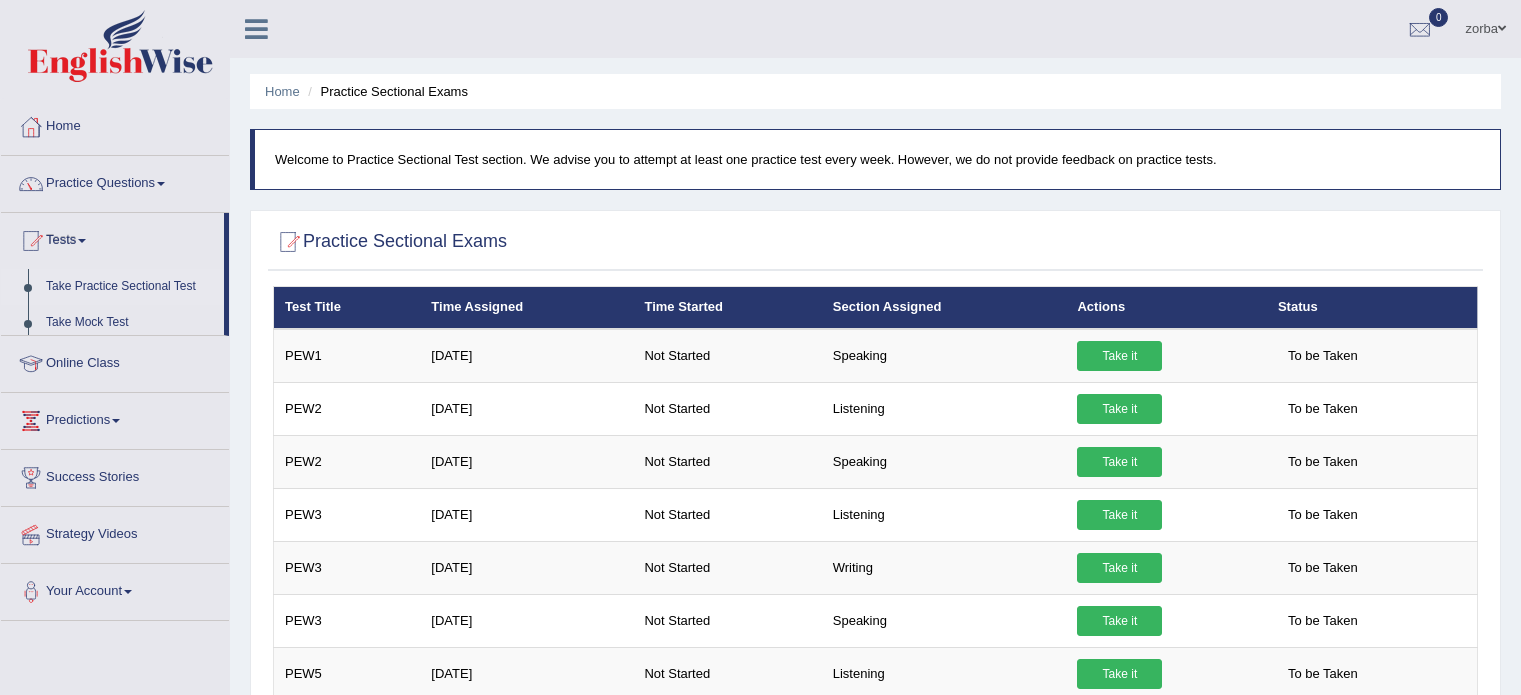 scroll, scrollTop: 0, scrollLeft: 0, axis: both 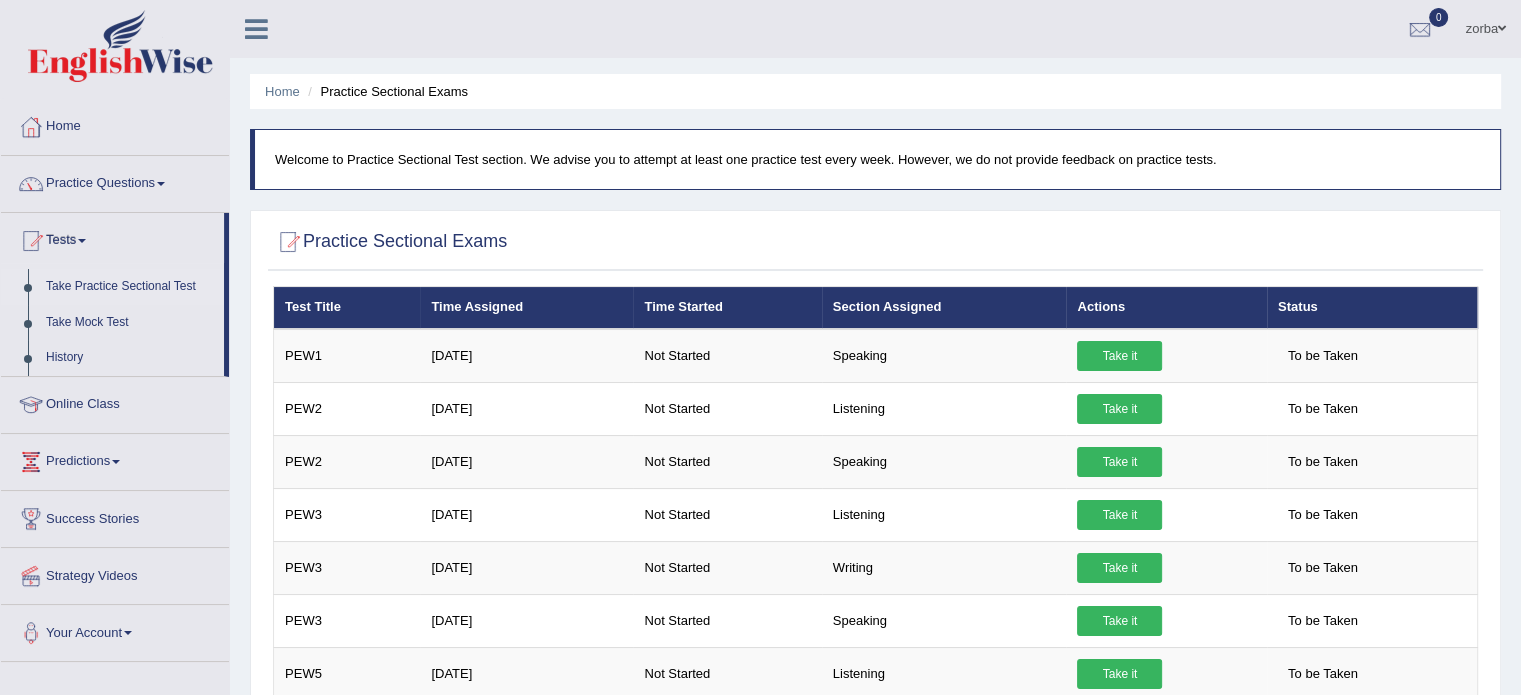 click on "0" at bounding box center (1420, 26) 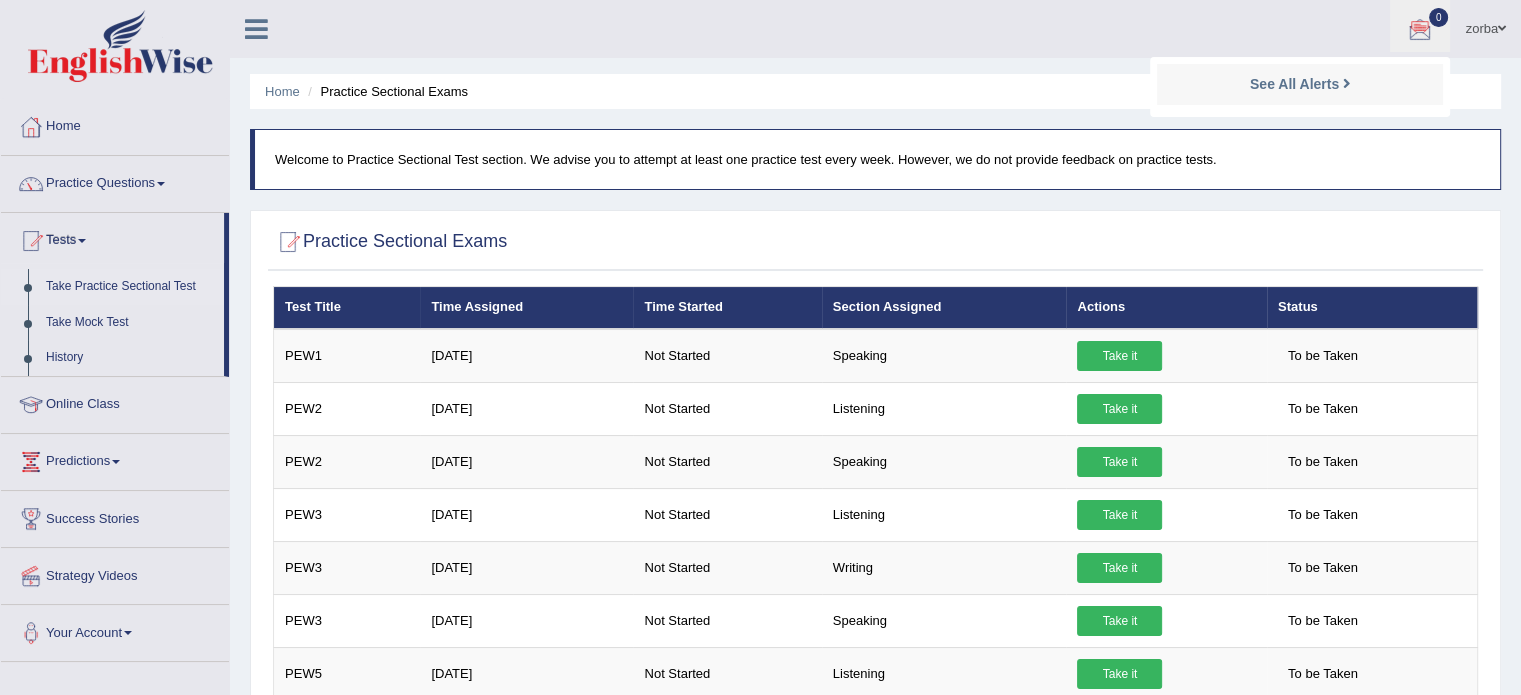 click on "Home
Practice Sectional Exams" at bounding box center (875, 91) 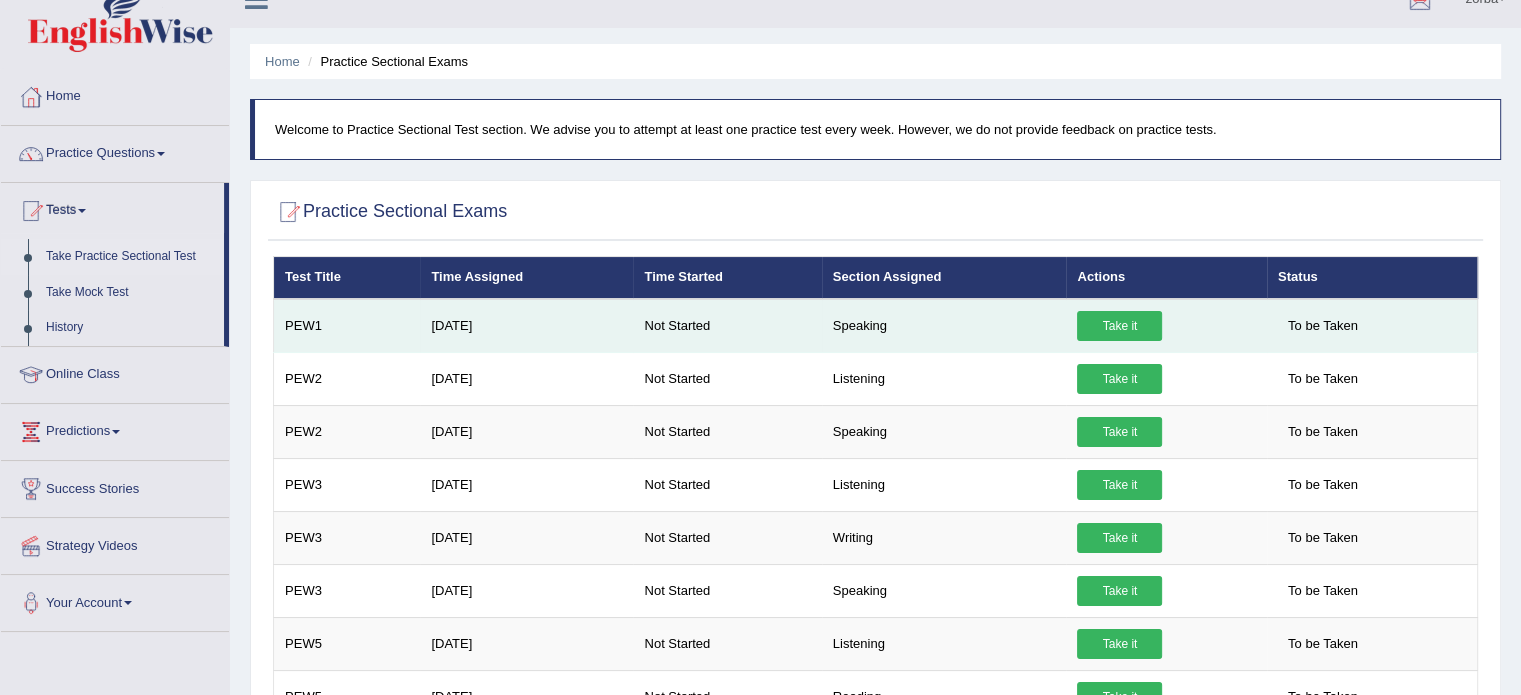 scroll, scrollTop: 0, scrollLeft: 0, axis: both 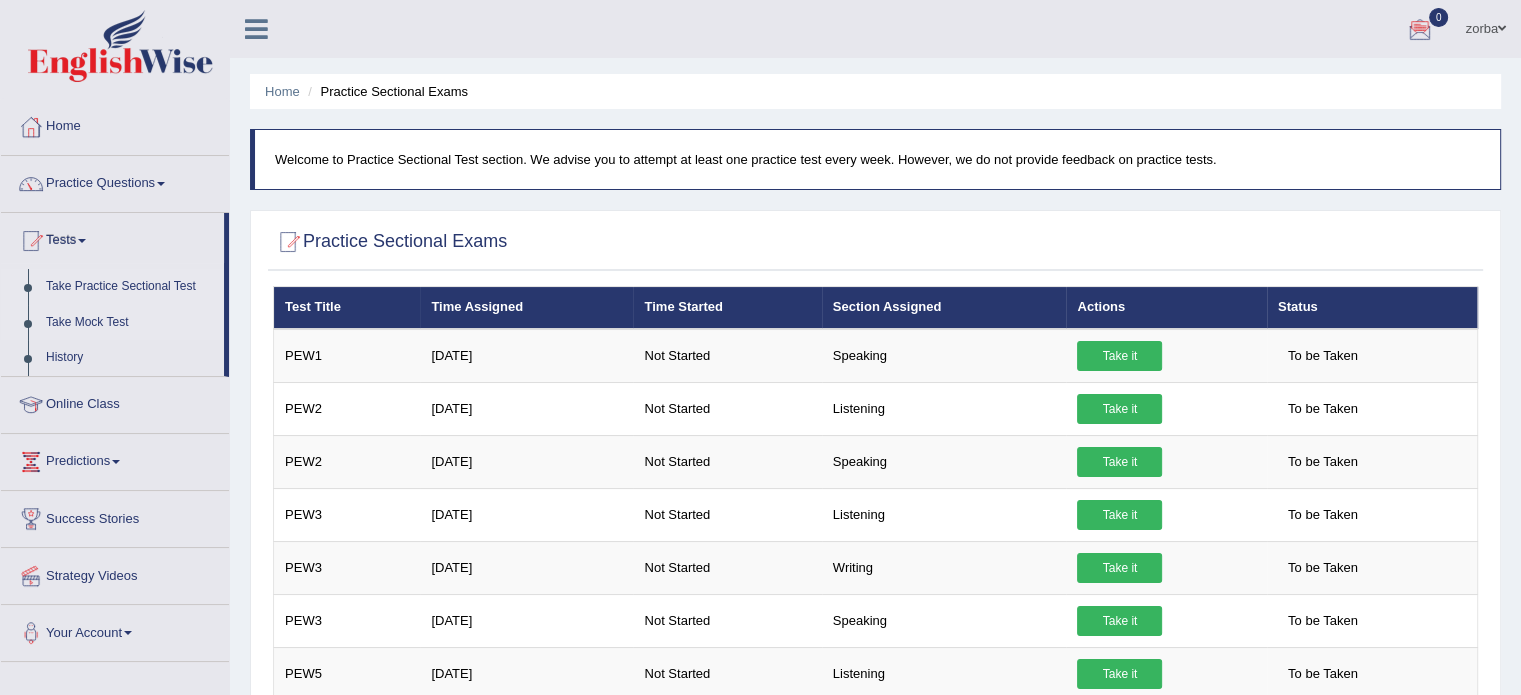 click on "Take Mock Test" at bounding box center [130, 323] 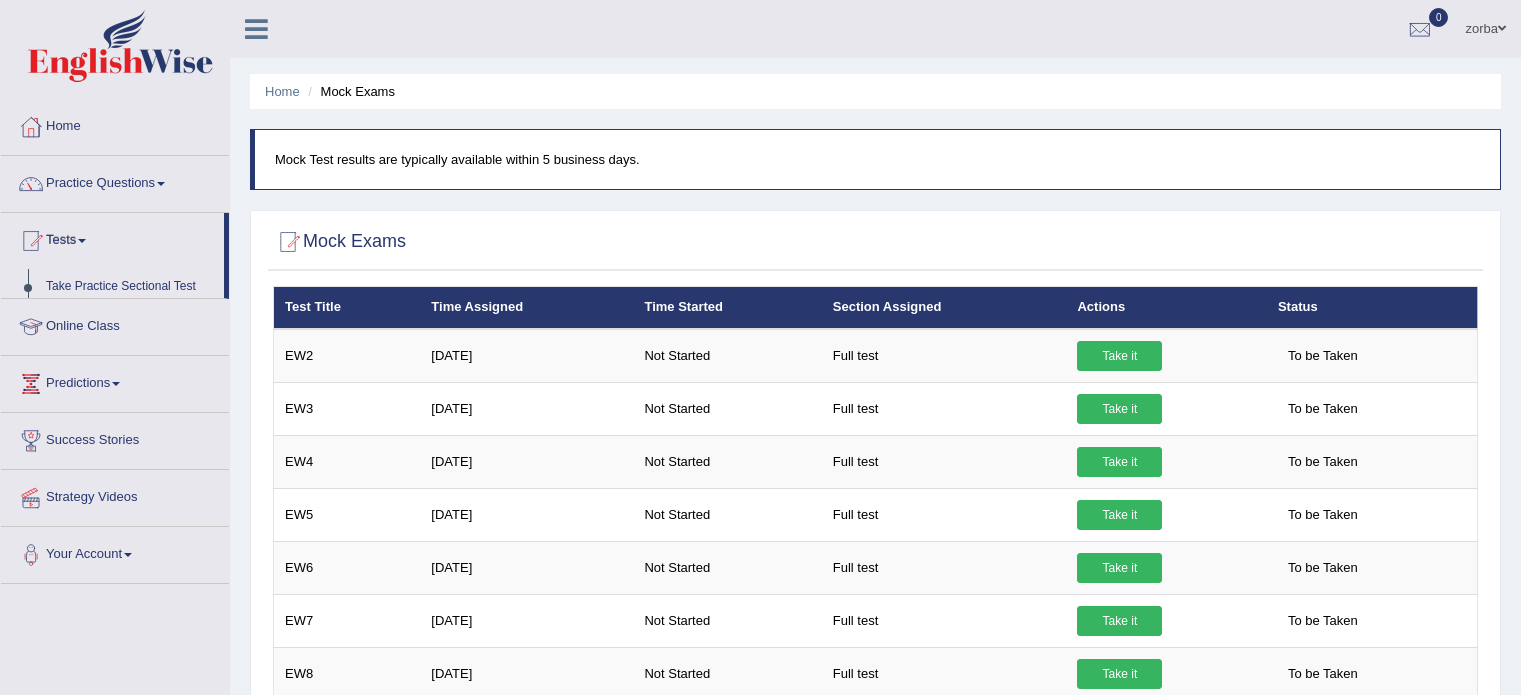 scroll, scrollTop: 0, scrollLeft: 0, axis: both 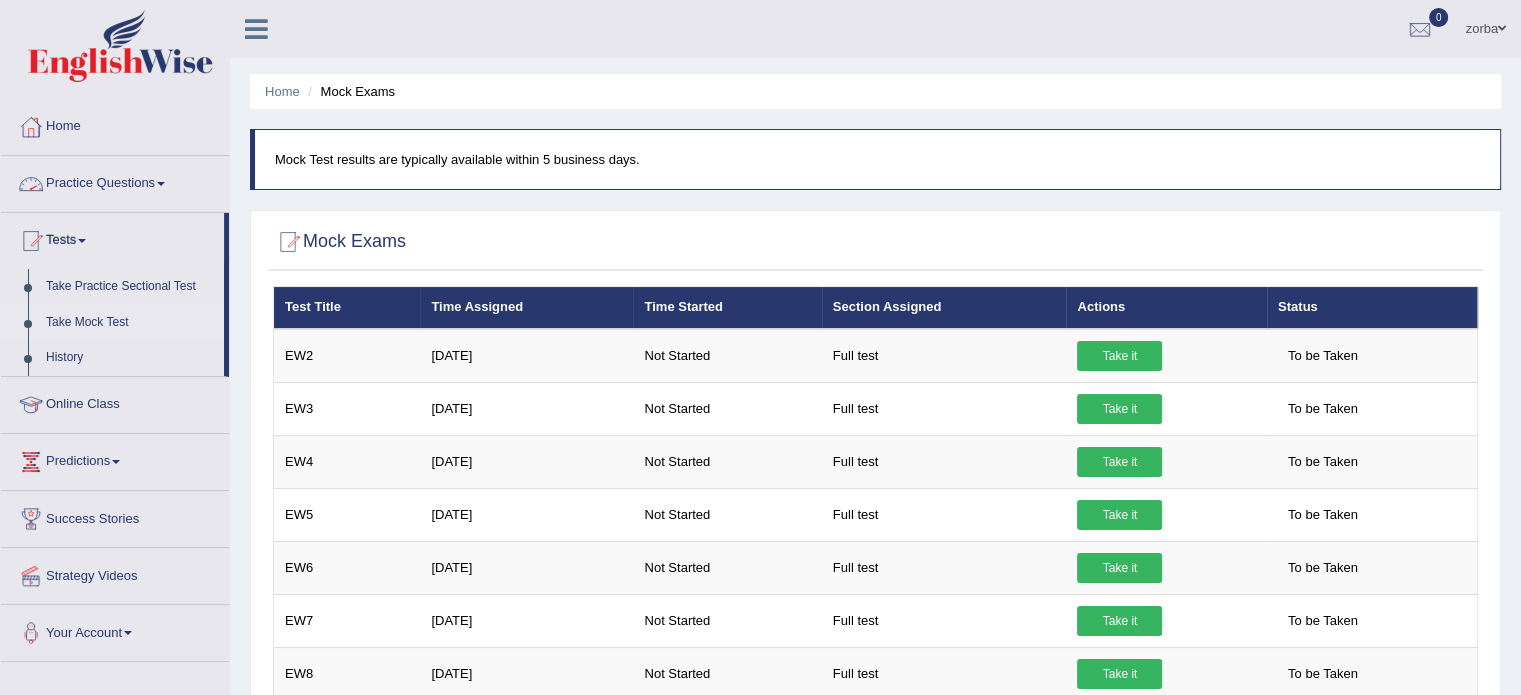 click on "Practice Questions" at bounding box center (115, 181) 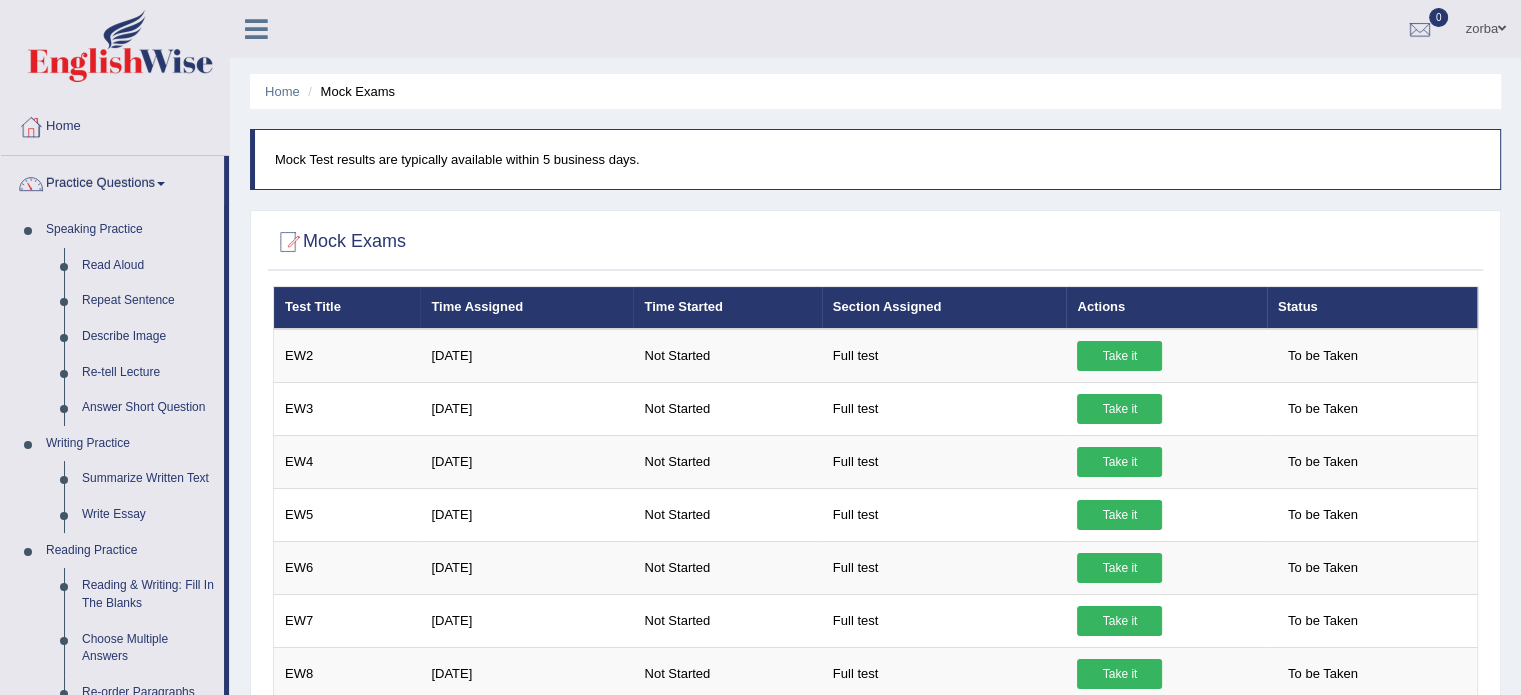 click on "Practice Questions" at bounding box center [112, 181] 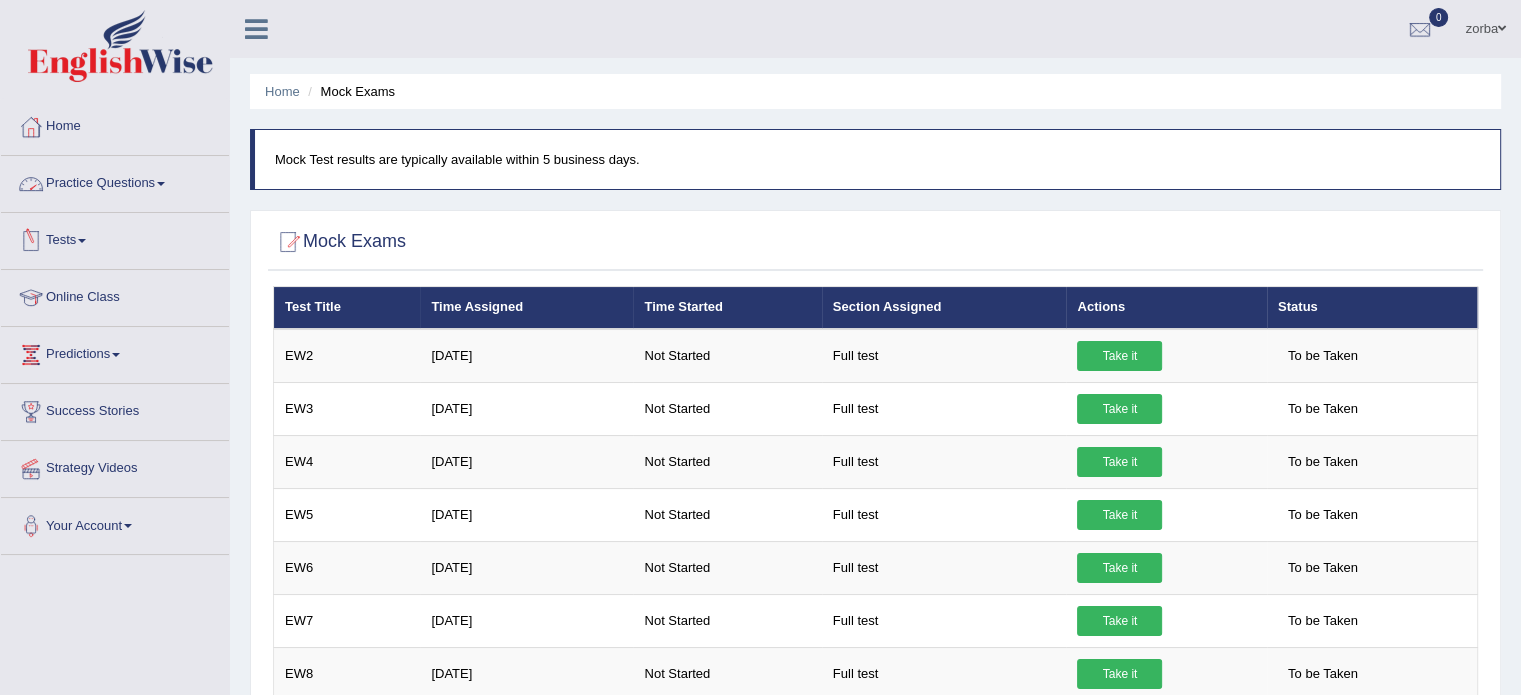 click on "Practice Questions" at bounding box center (115, 181) 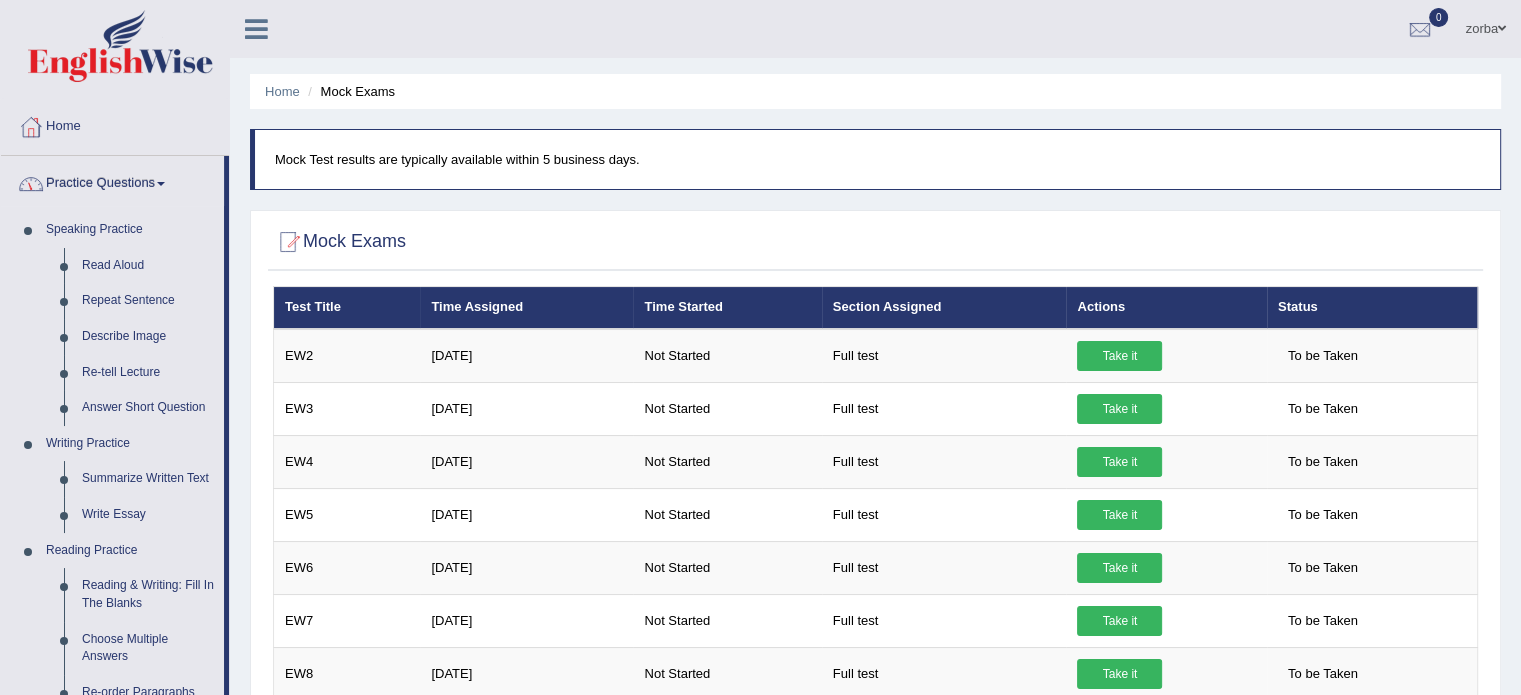 click on "Practice Questions" at bounding box center (112, 181) 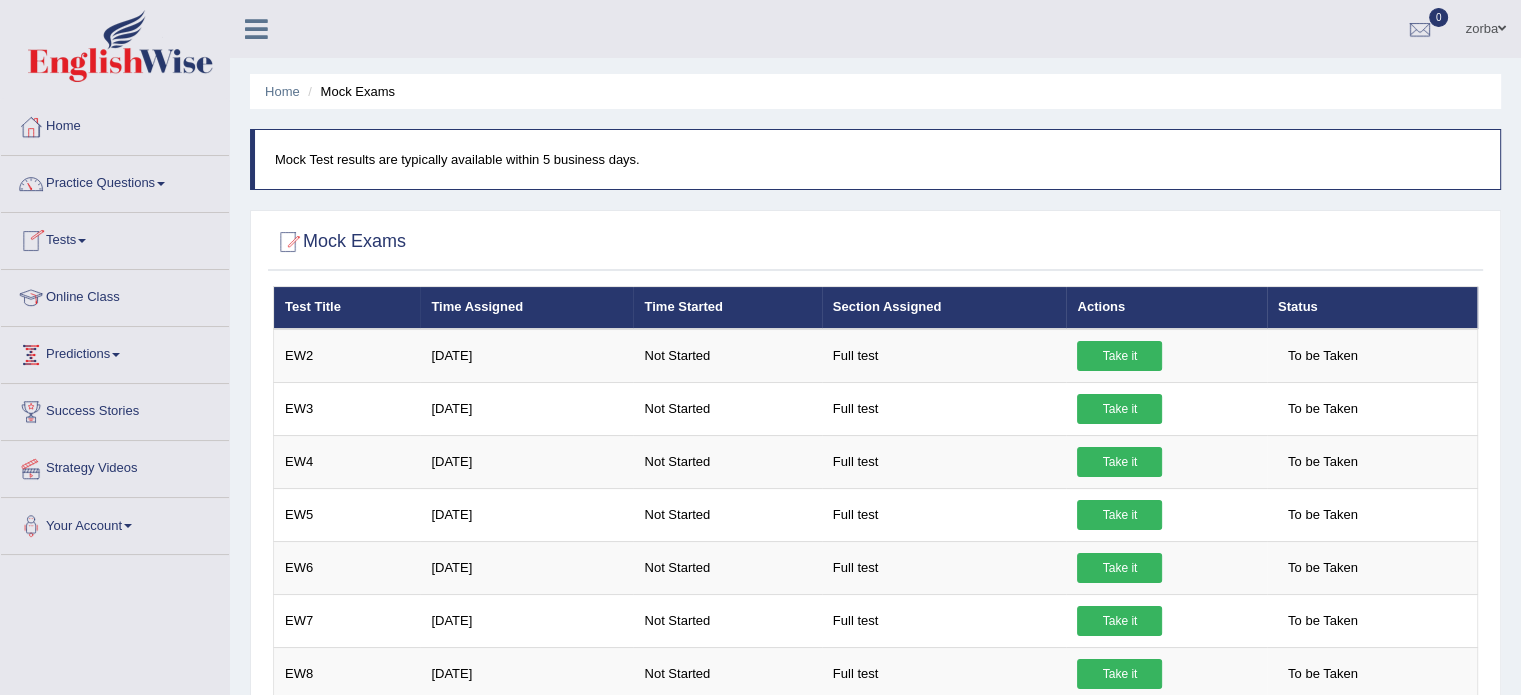 click on "Tests" at bounding box center (115, 238) 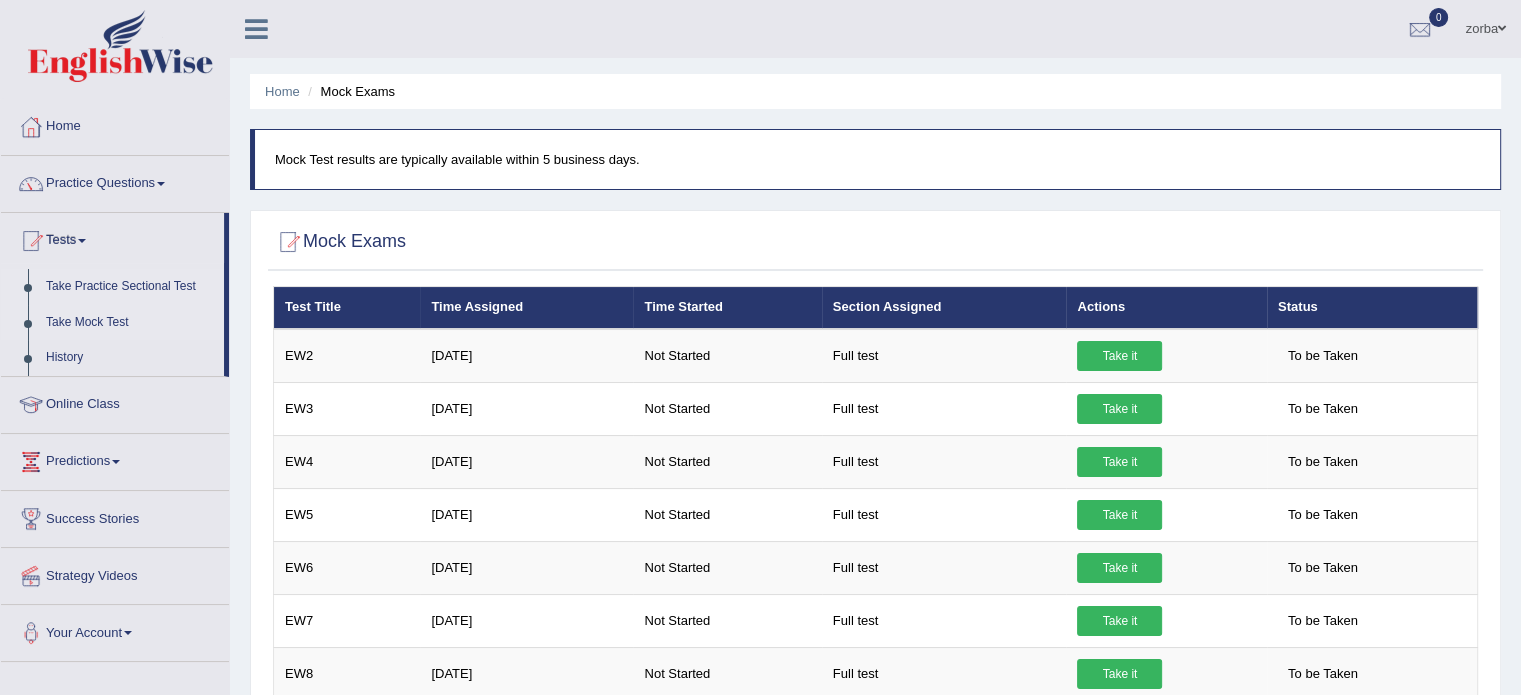 click on "Take Practice Sectional Test" at bounding box center [130, 287] 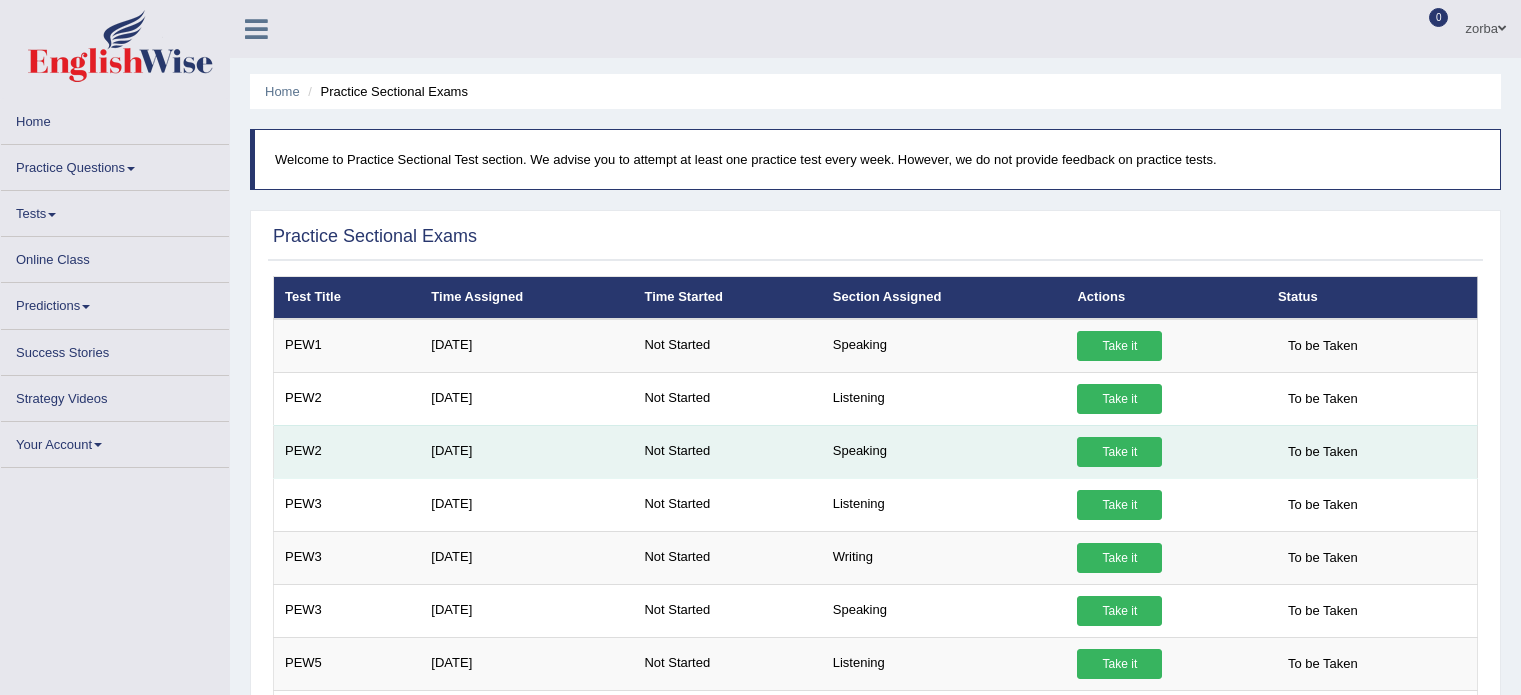 scroll, scrollTop: 0, scrollLeft: 0, axis: both 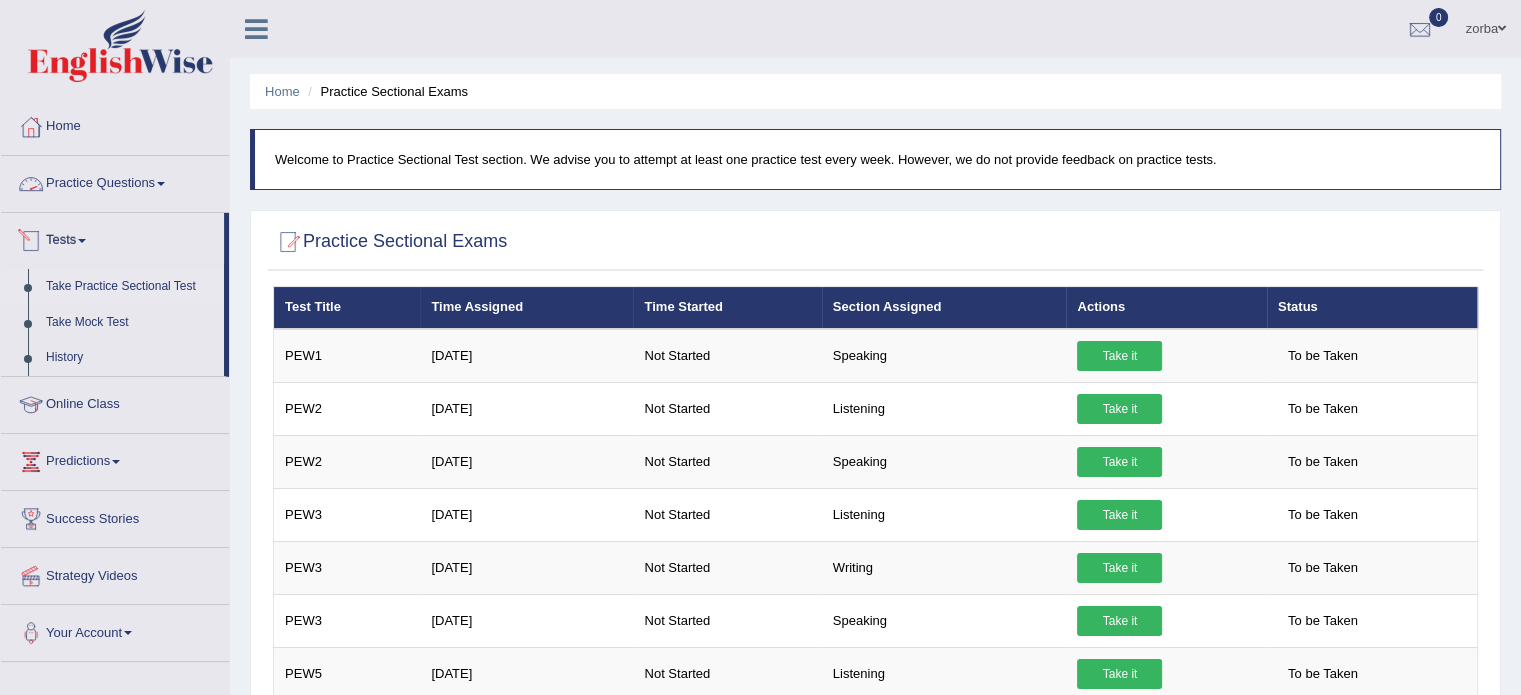 click on "Practice Questions" at bounding box center [115, 181] 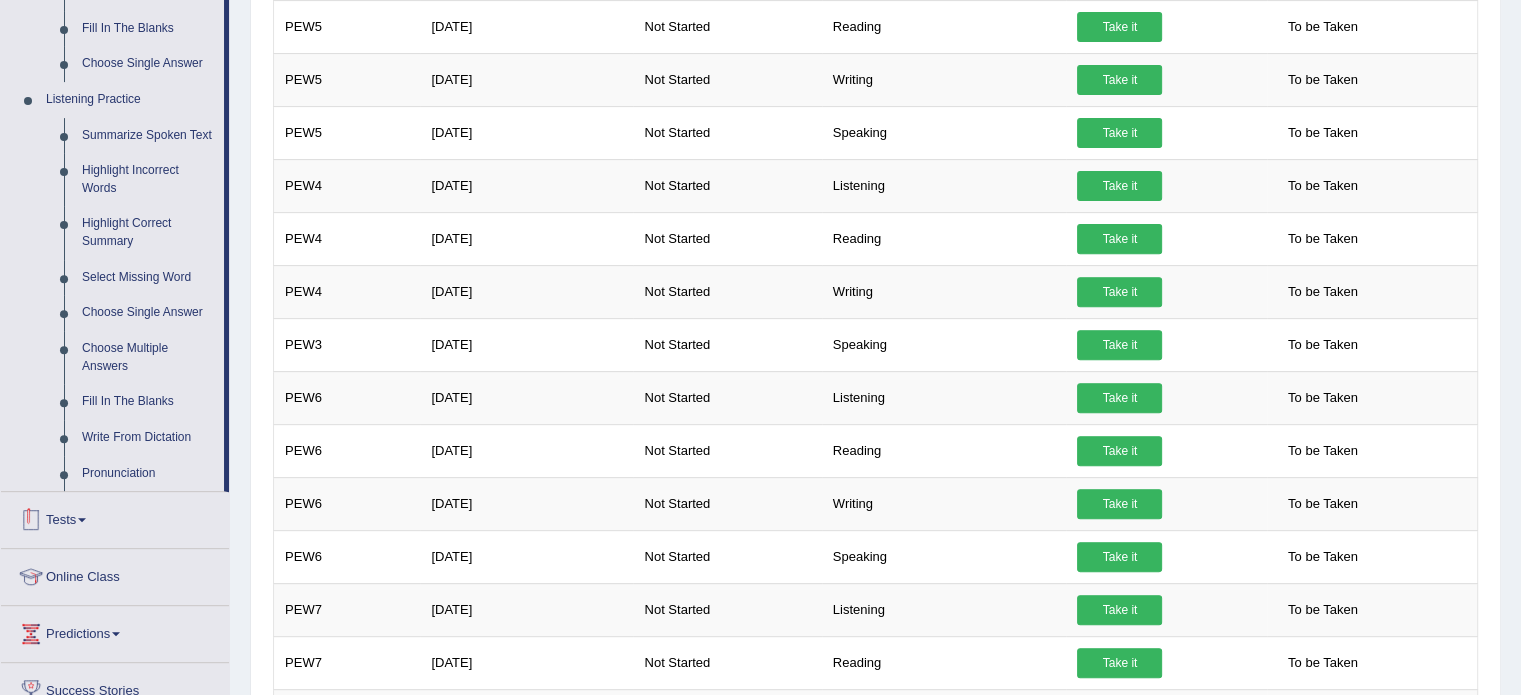 click on "Tests" at bounding box center [115, 517] 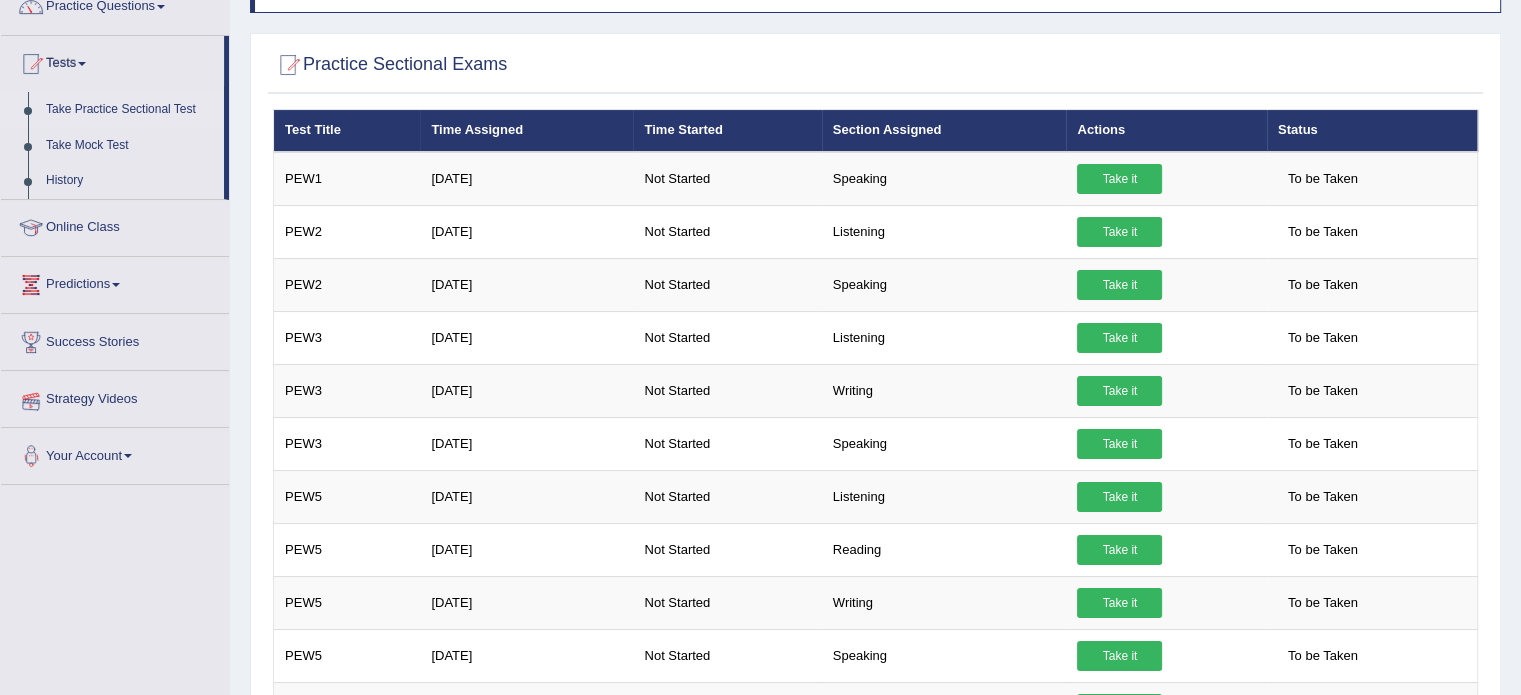 scroll, scrollTop: 152, scrollLeft: 0, axis: vertical 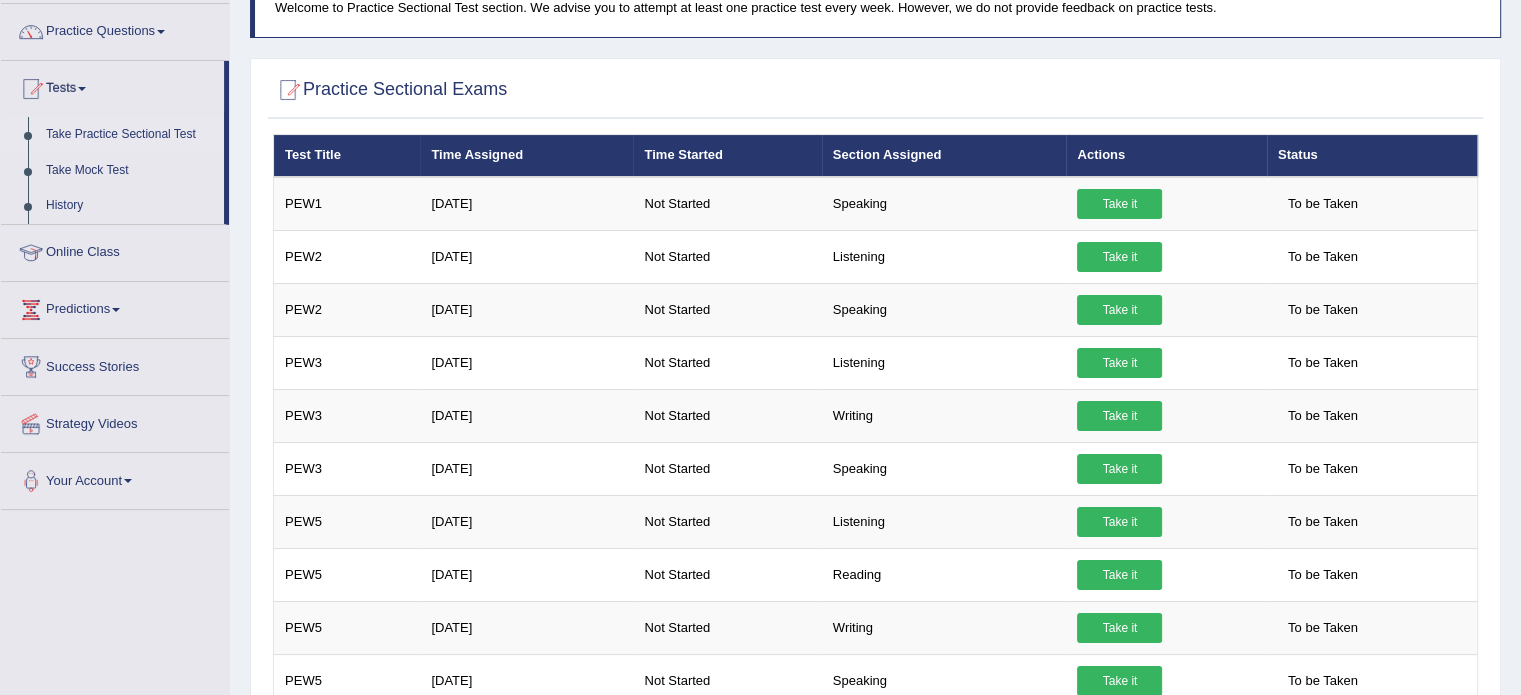 click on "Take Practice Sectional Test" at bounding box center [130, 135] 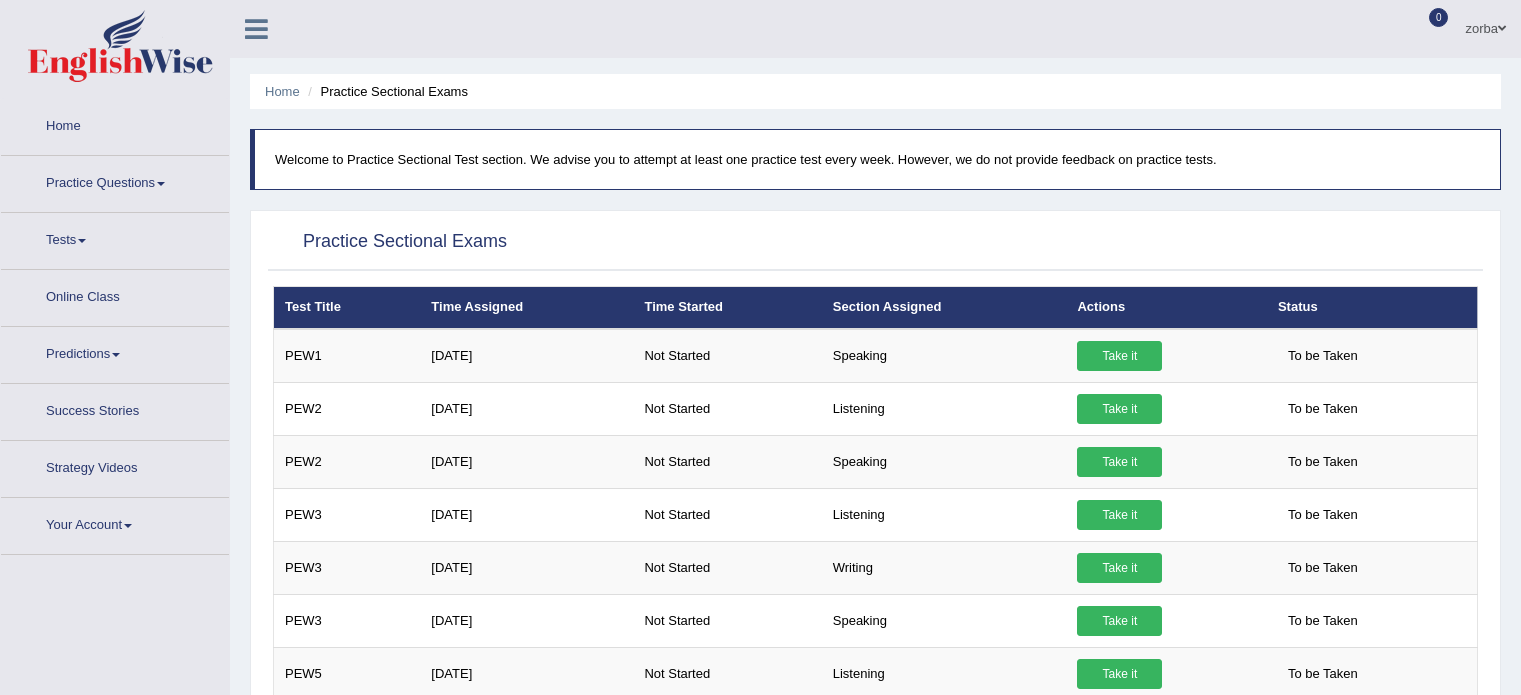 scroll, scrollTop: 0, scrollLeft: 0, axis: both 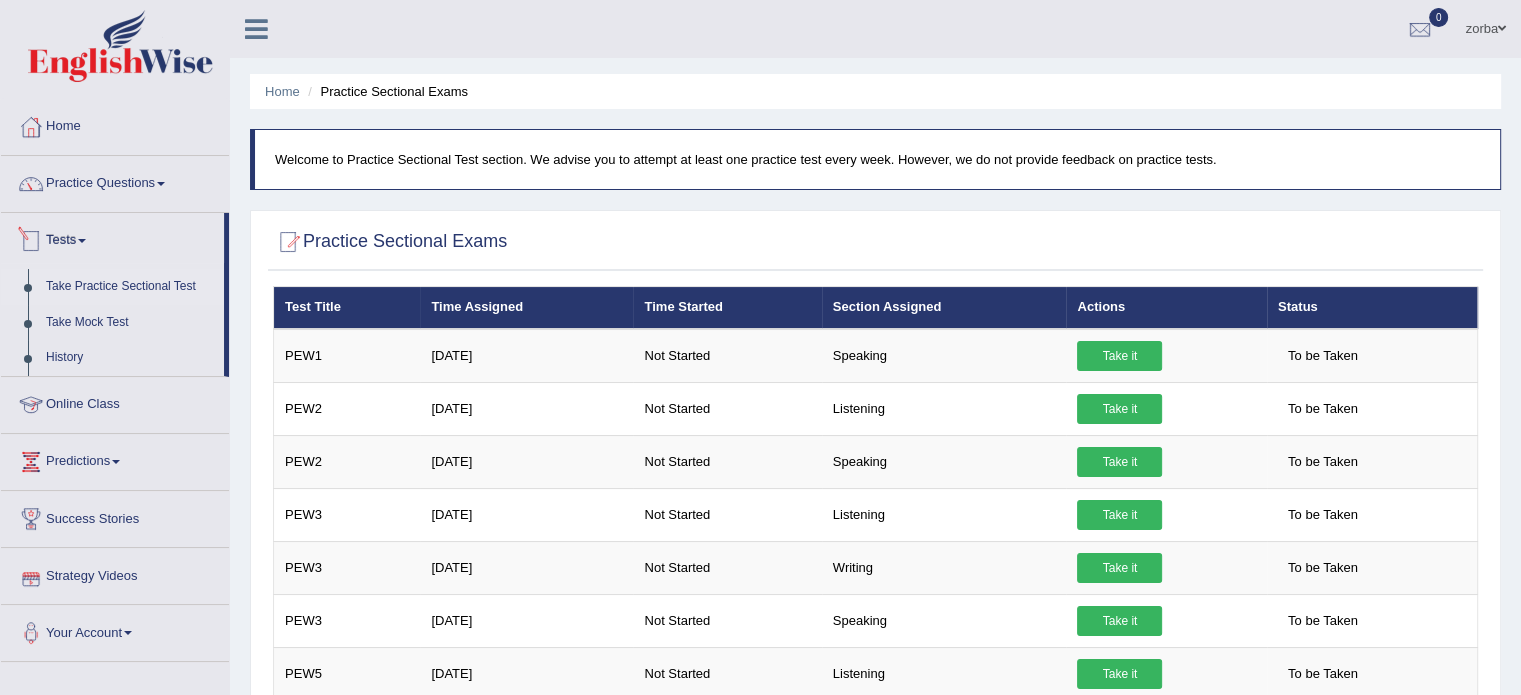 click on "Take Practice Sectional Test" at bounding box center (130, 287) 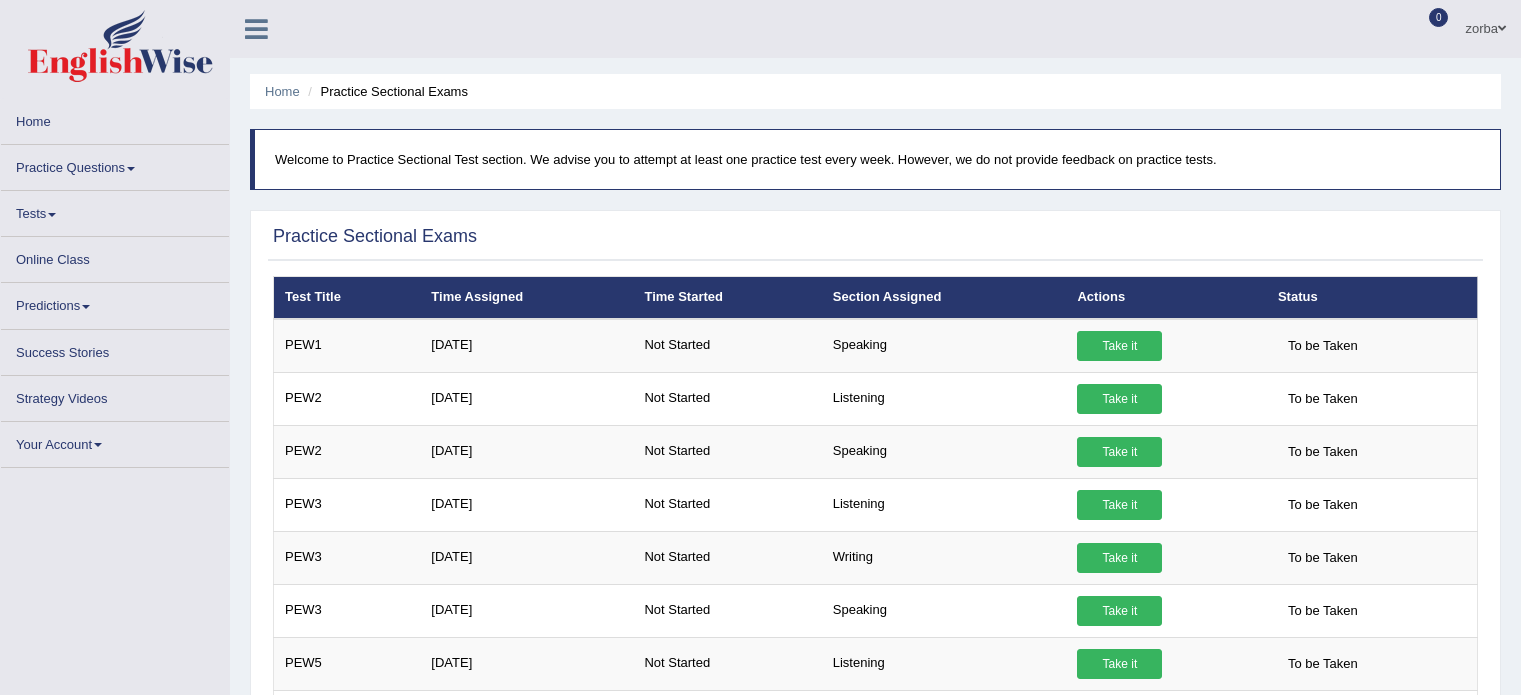 scroll, scrollTop: 0, scrollLeft: 0, axis: both 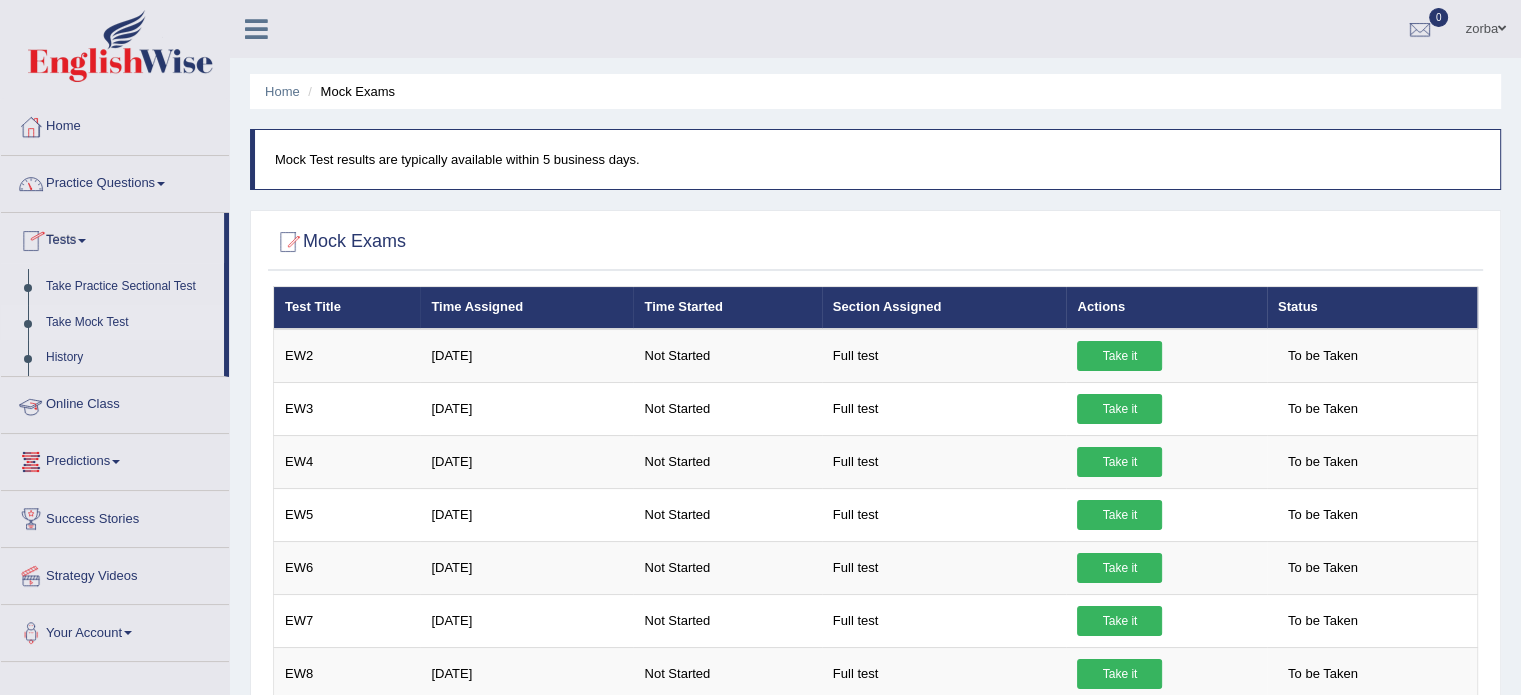 click on "Predictions" at bounding box center (115, 459) 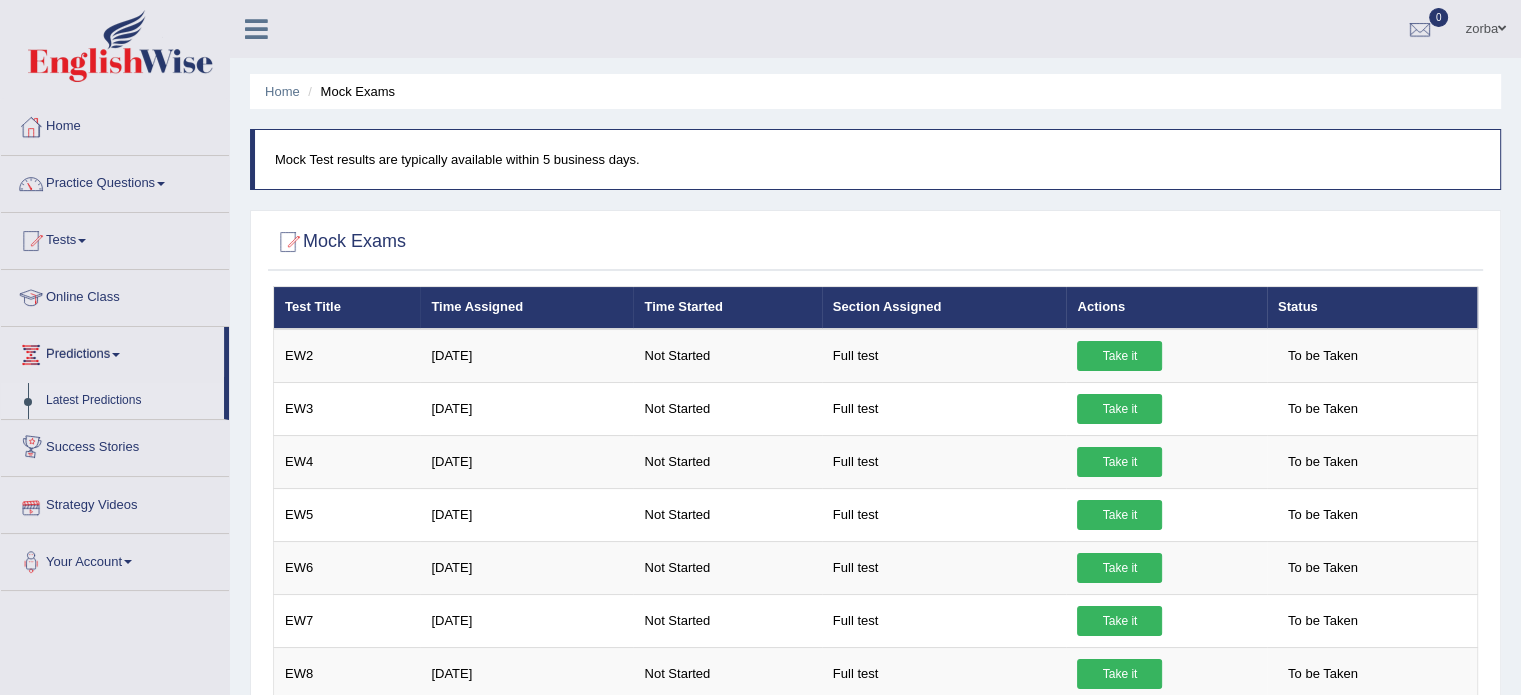 click on "Latest Predictions" at bounding box center [130, 401] 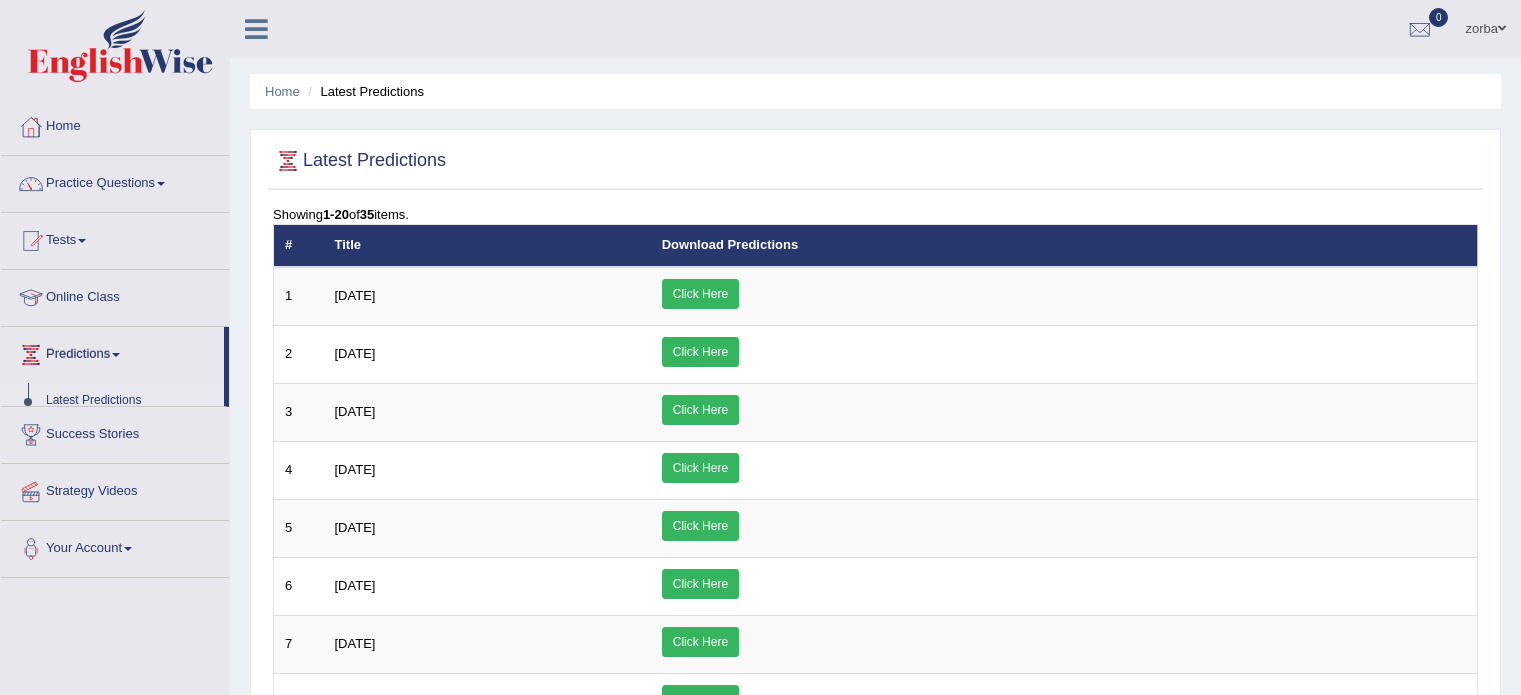 scroll, scrollTop: 0, scrollLeft: 0, axis: both 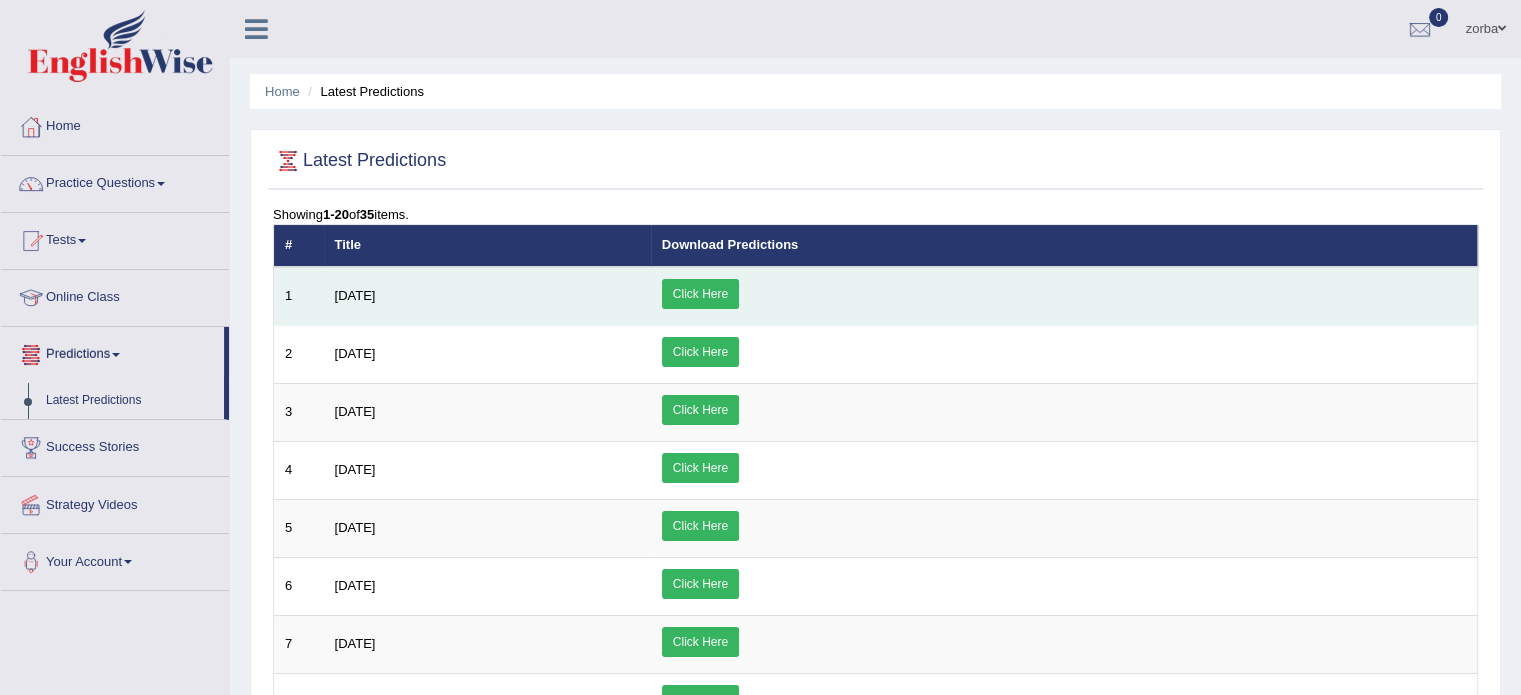 click on "[DATE]" at bounding box center [487, 296] 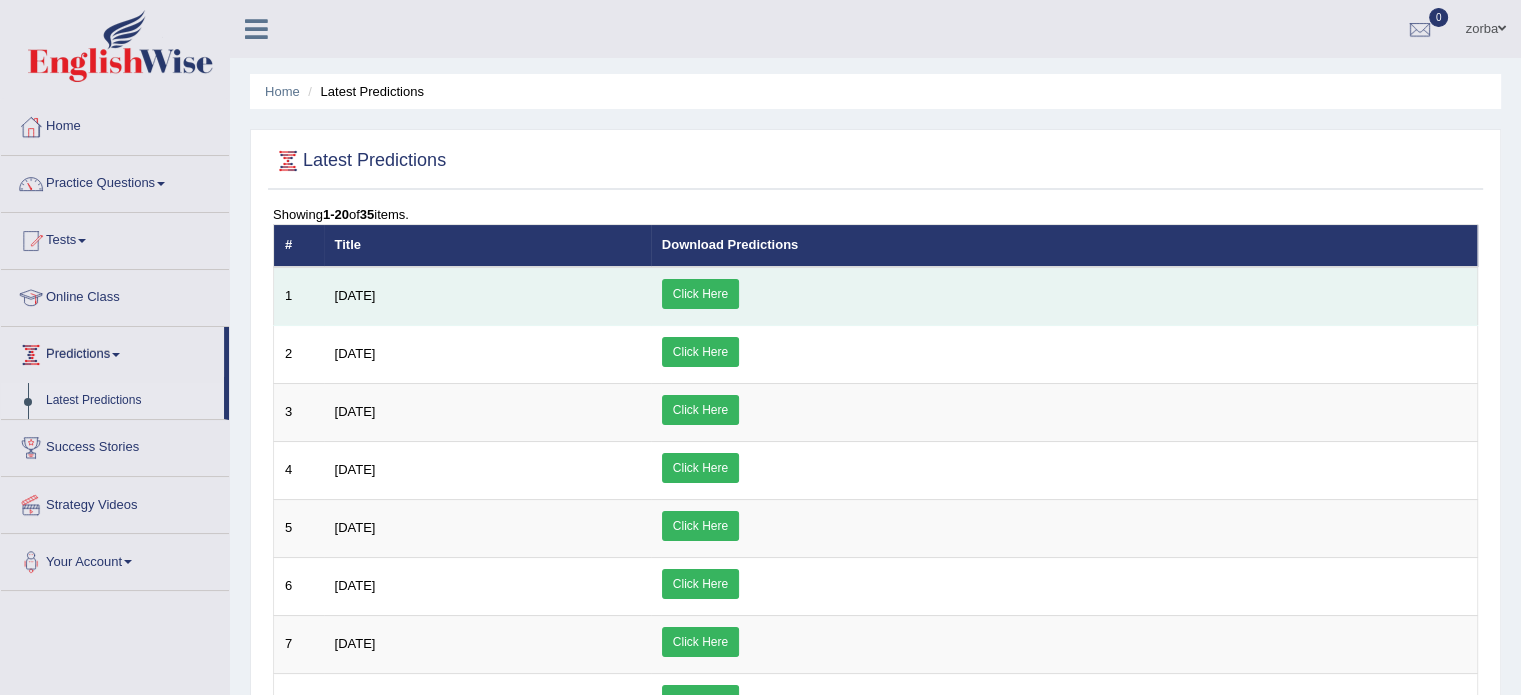 click on "July 2025" at bounding box center (487, 296) 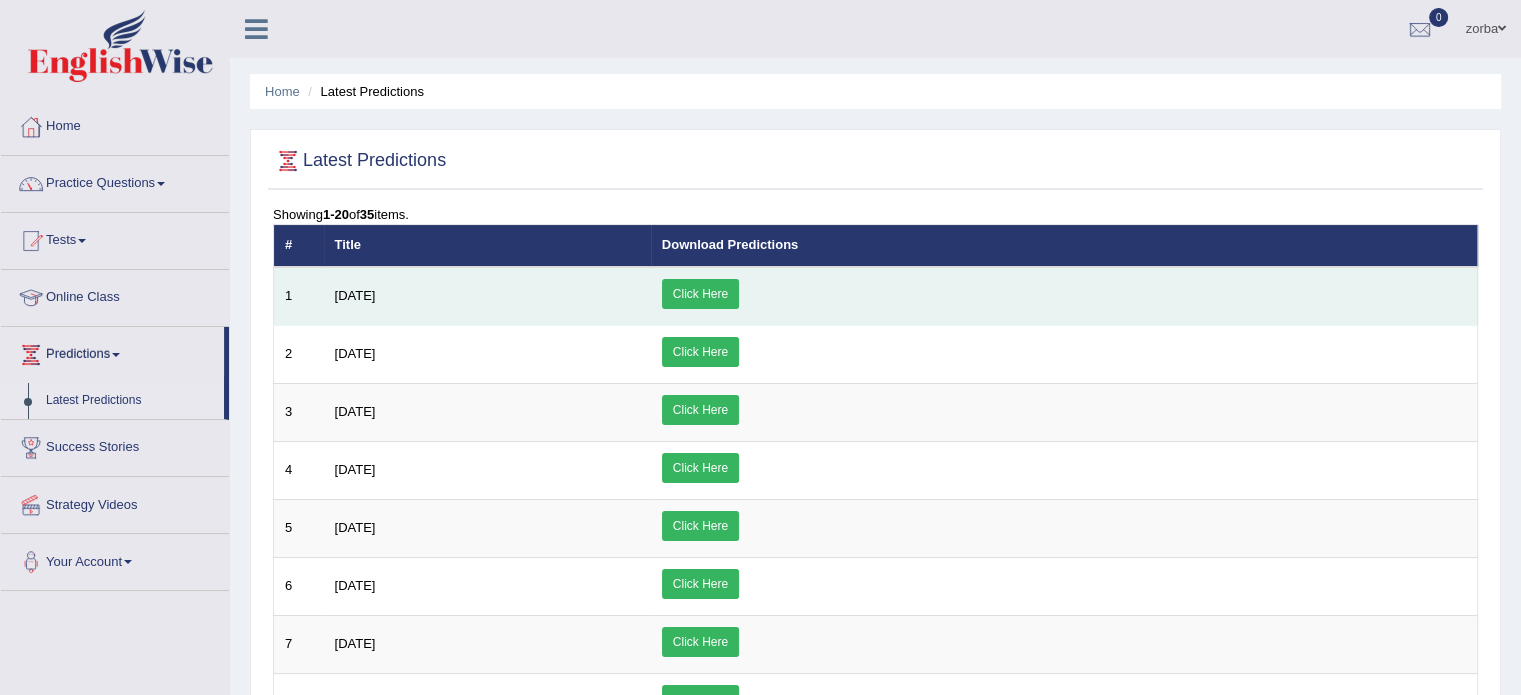 click on "Click Here" at bounding box center (700, 294) 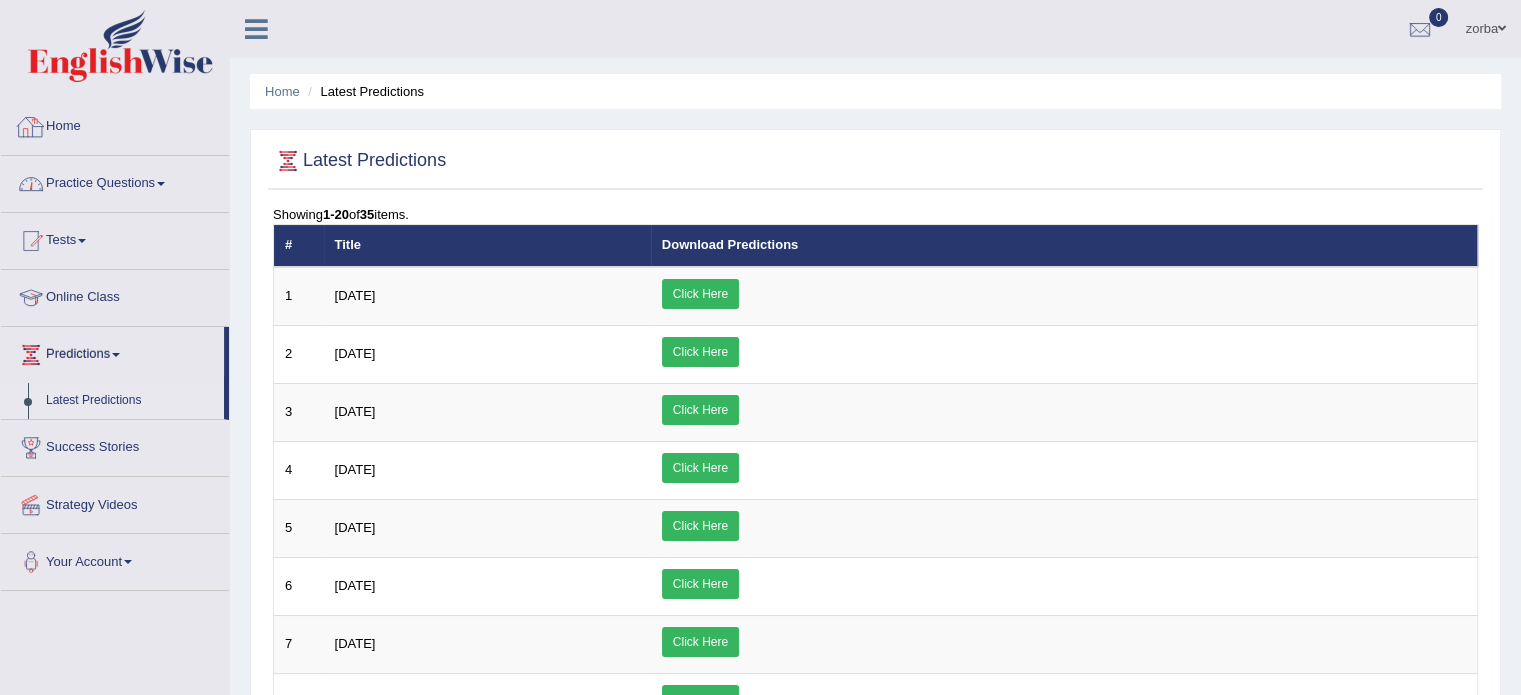 click on "Practice Questions" at bounding box center (115, 181) 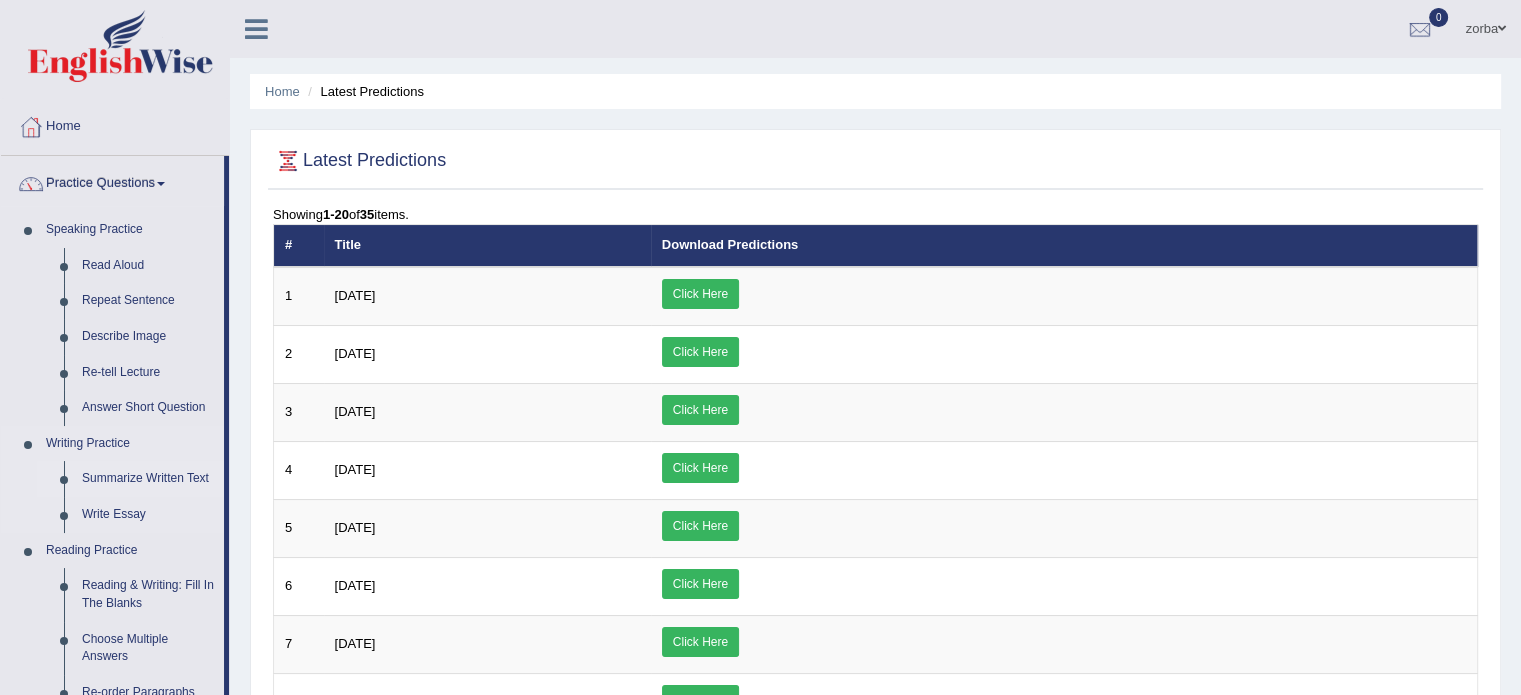 click on "Summarize Written Text" at bounding box center [148, 479] 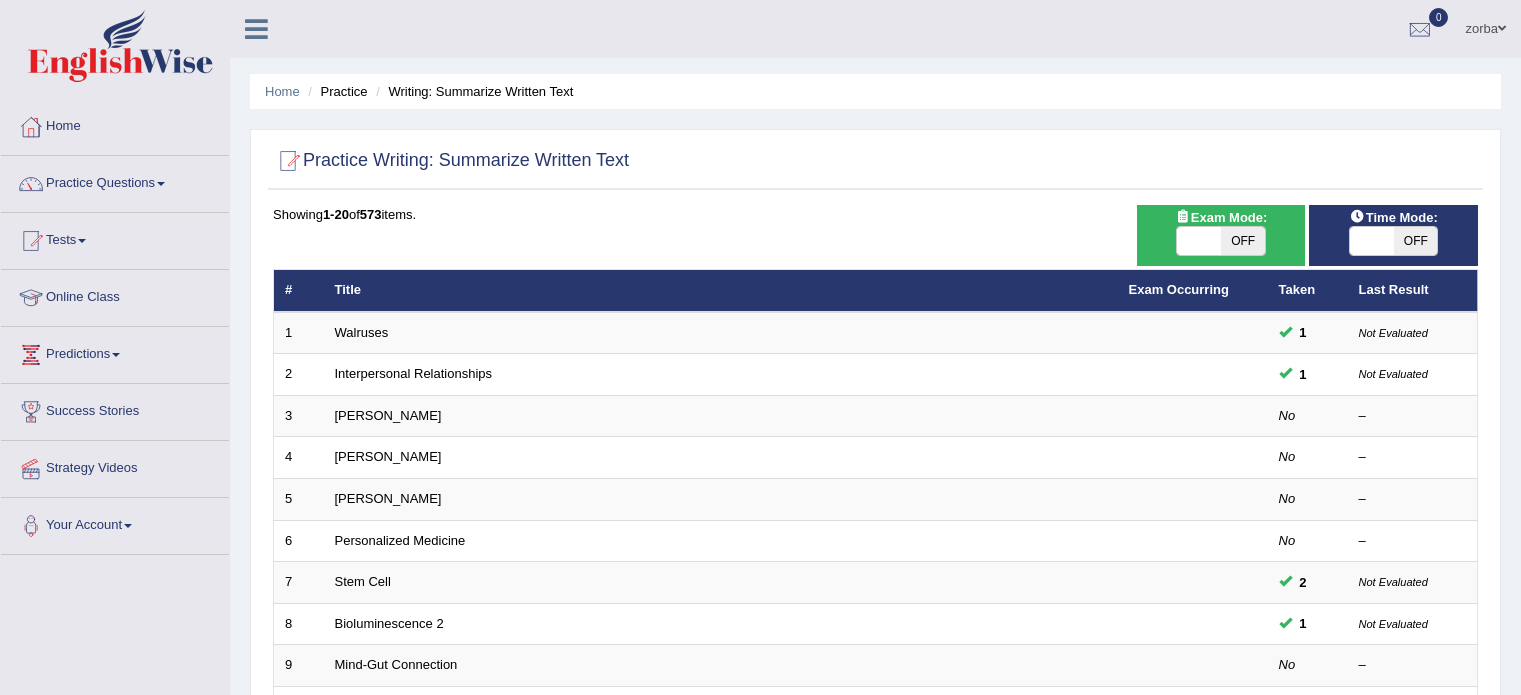 scroll, scrollTop: 400, scrollLeft: 0, axis: vertical 